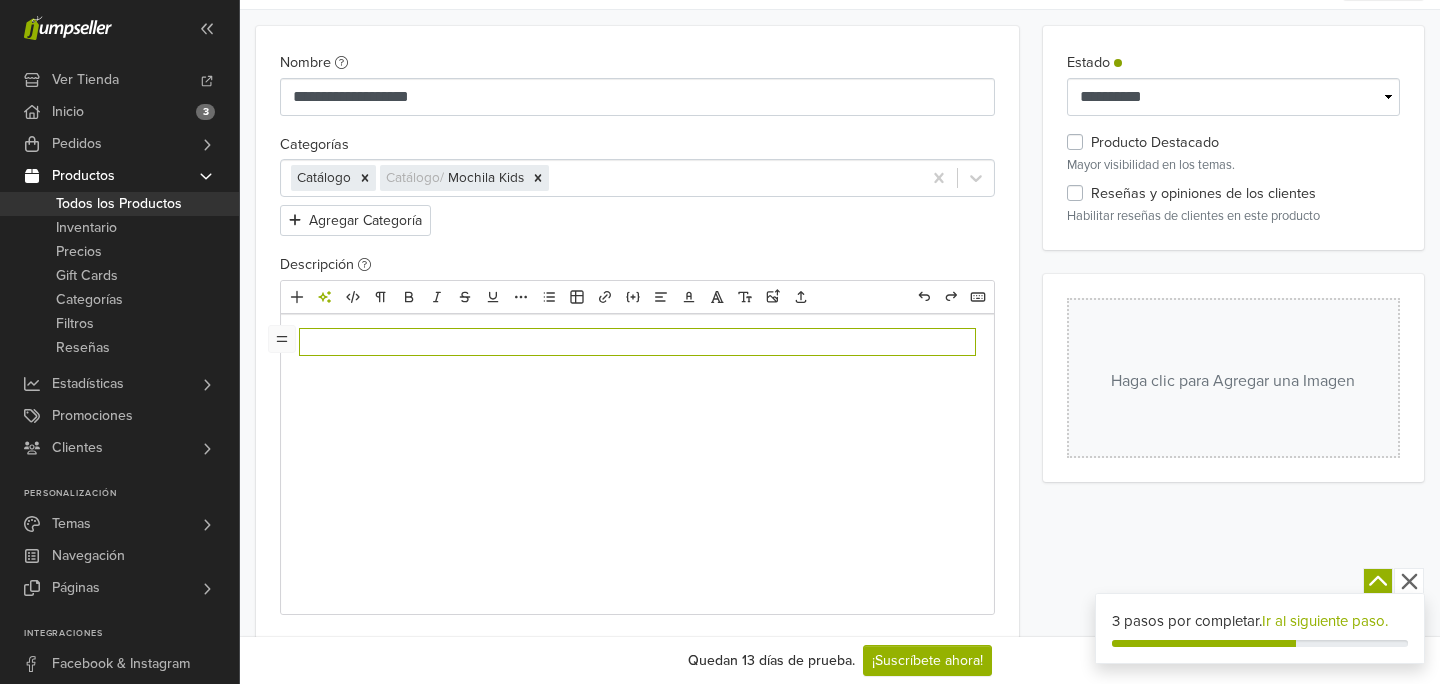 scroll, scrollTop: 92, scrollLeft: 0, axis: vertical 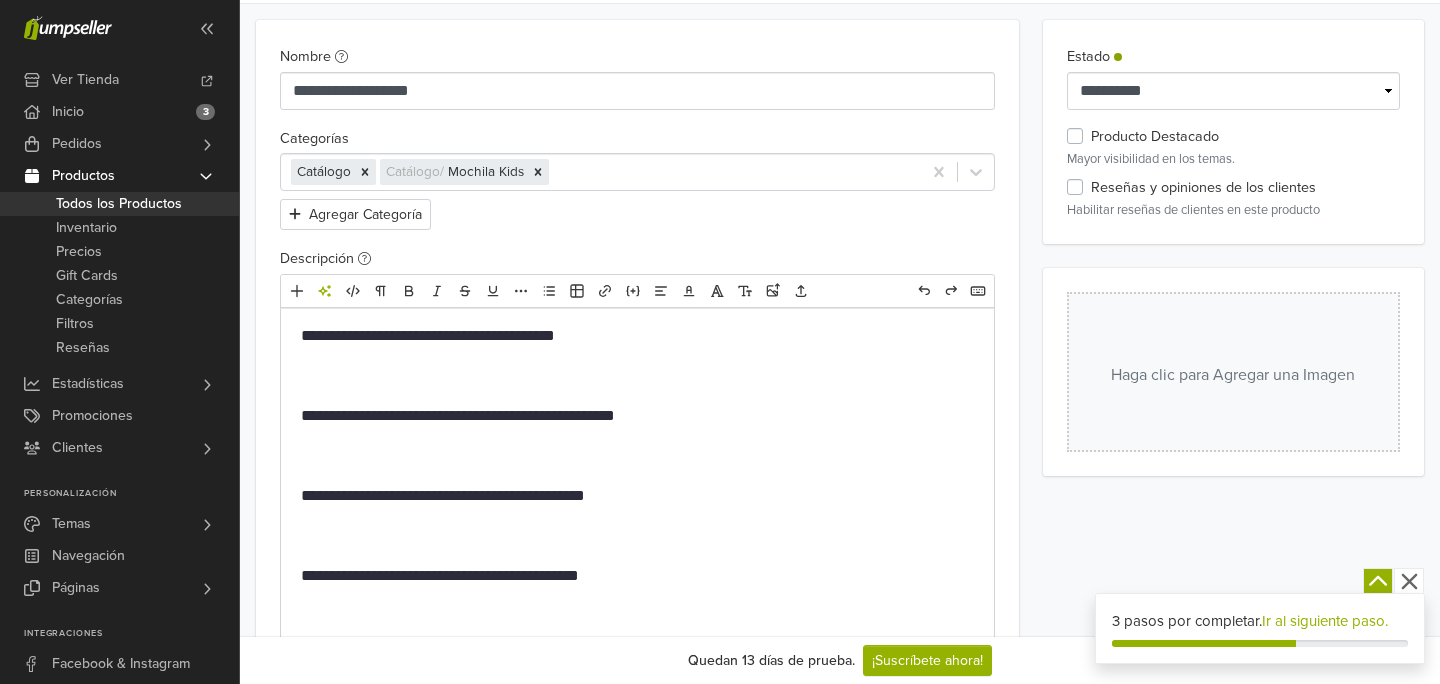 click on "**********" at bounding box center (637, 416) 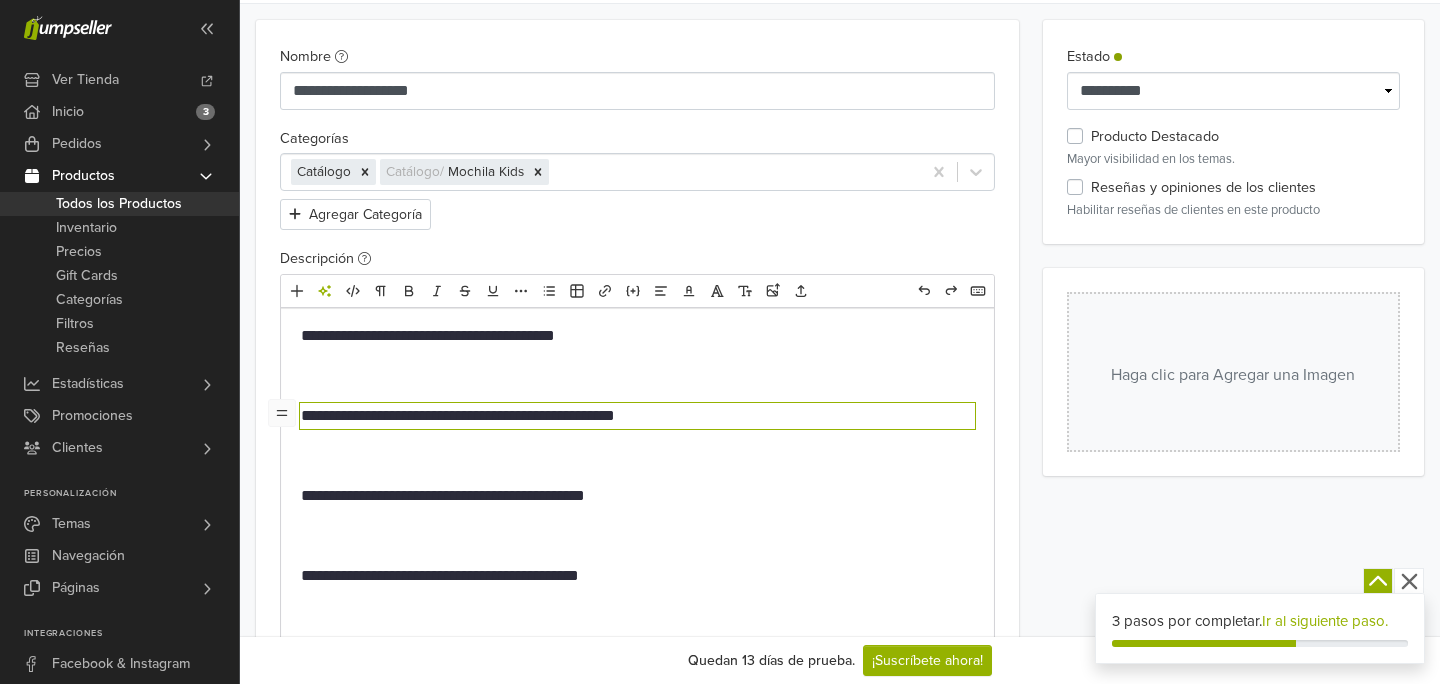 click on "**********" at bounding box center (637, 416) 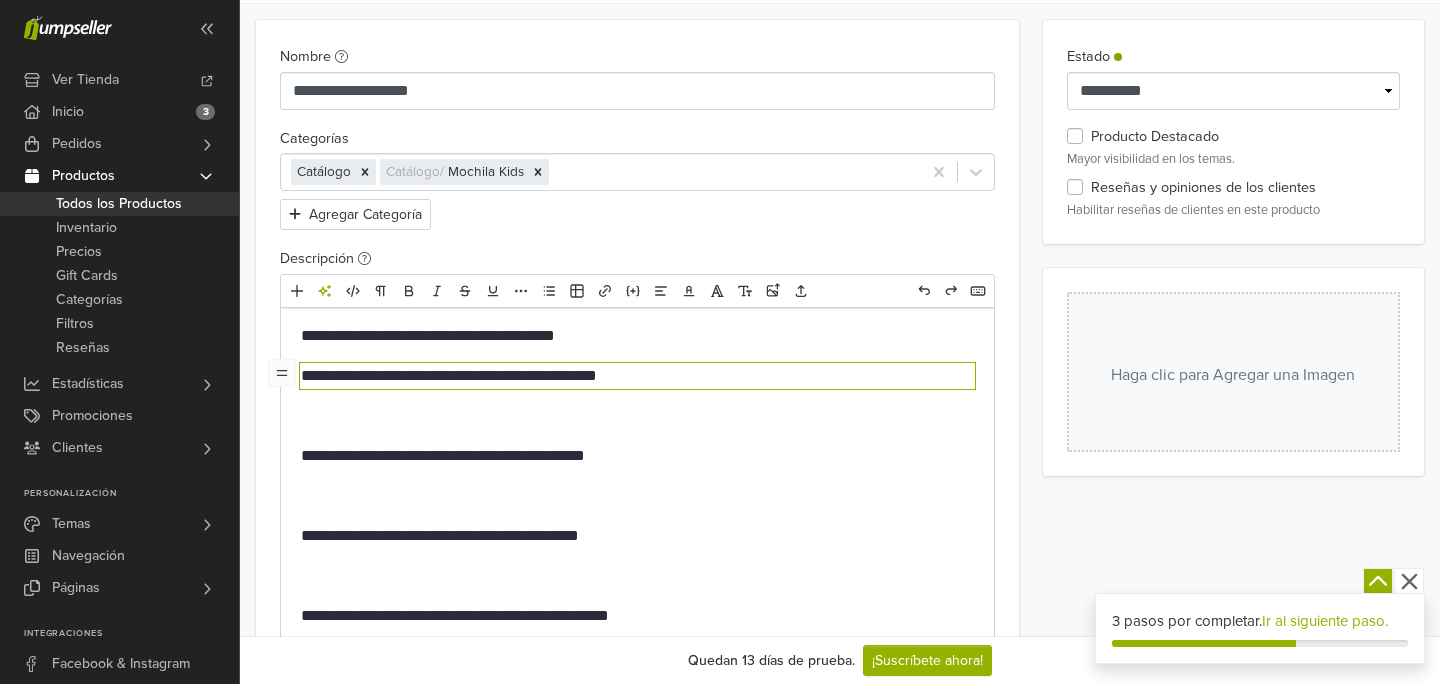 click on "**********" at bounding box center (637, 456) 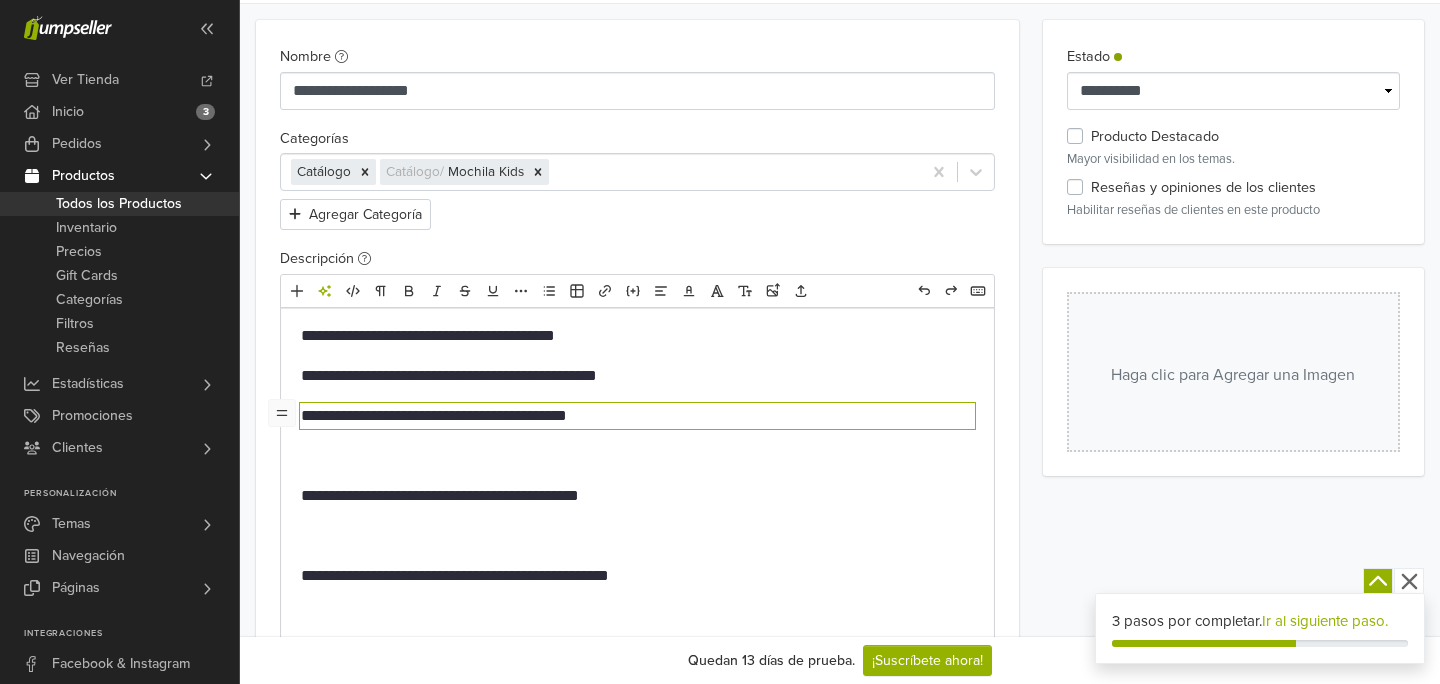 click on "**********" at bounding box center (637, 496) 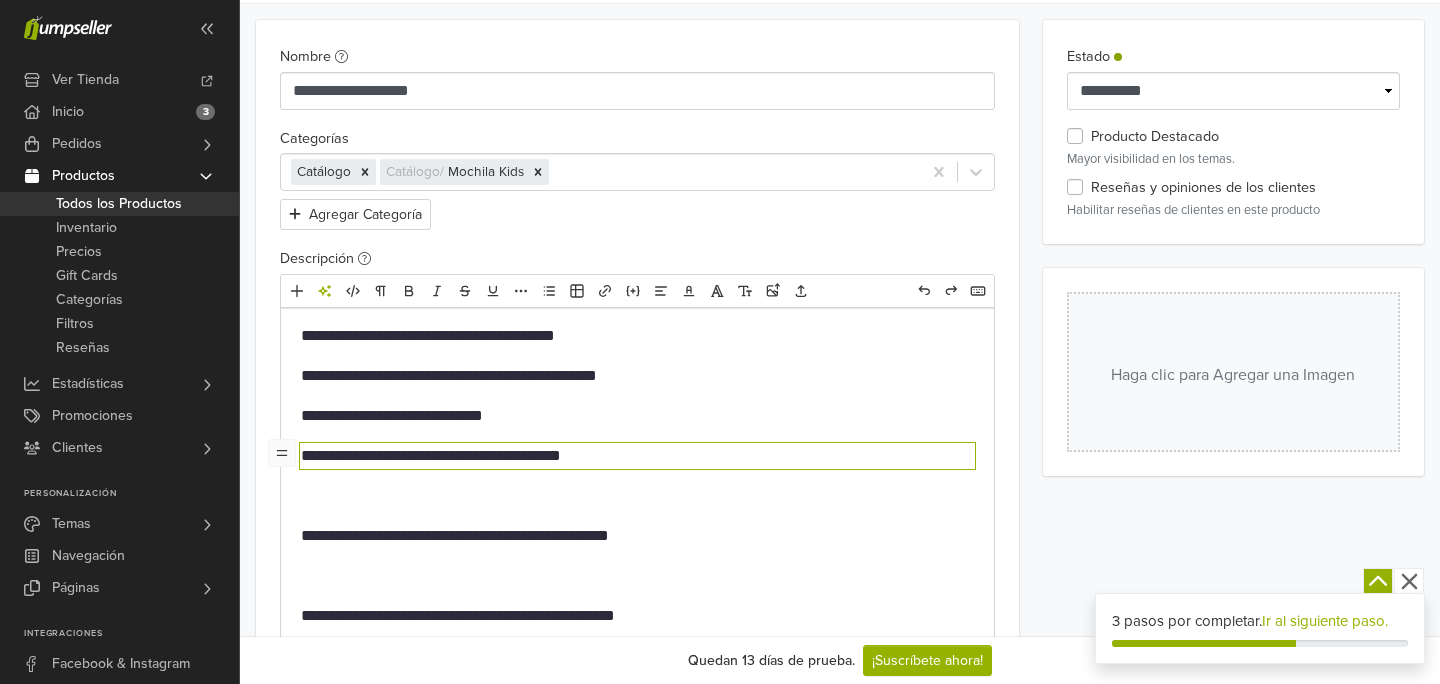 click on "**********" at bounding box center [637, 456] 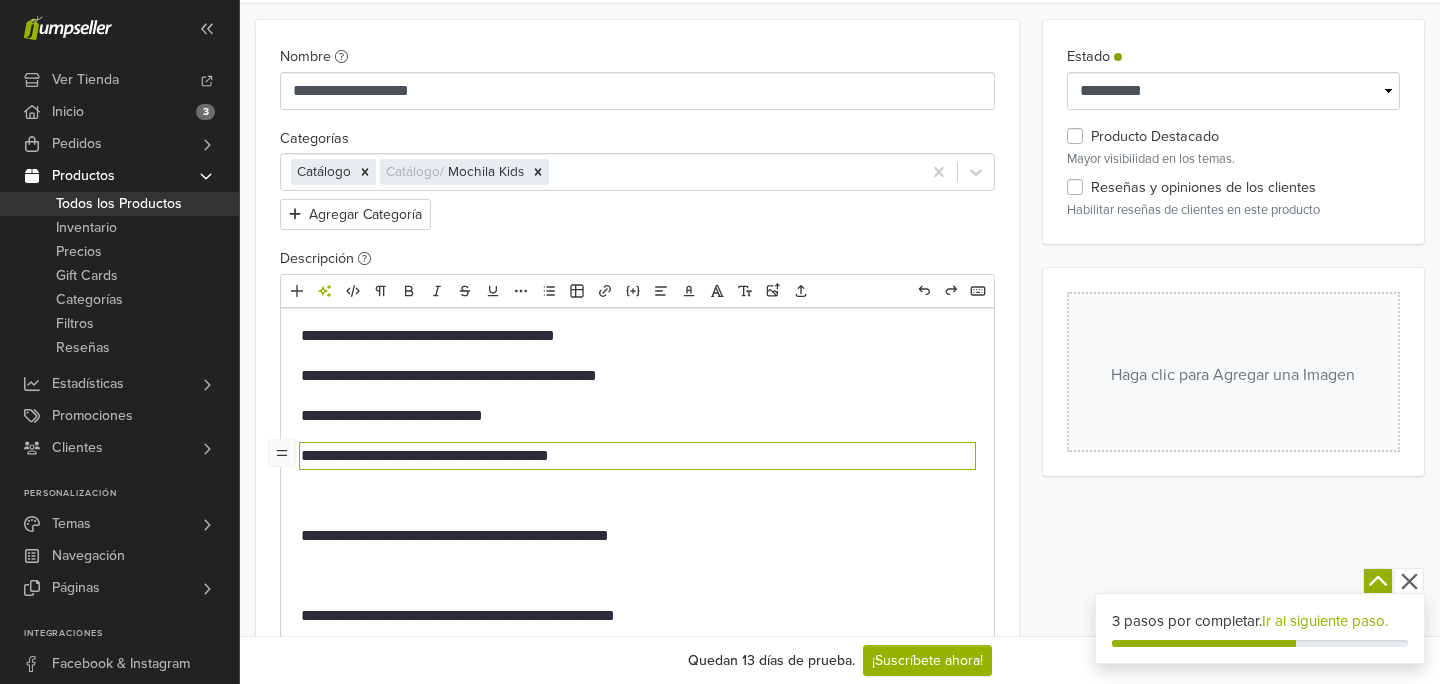 click on "**********" at bounding box center [637, 536] 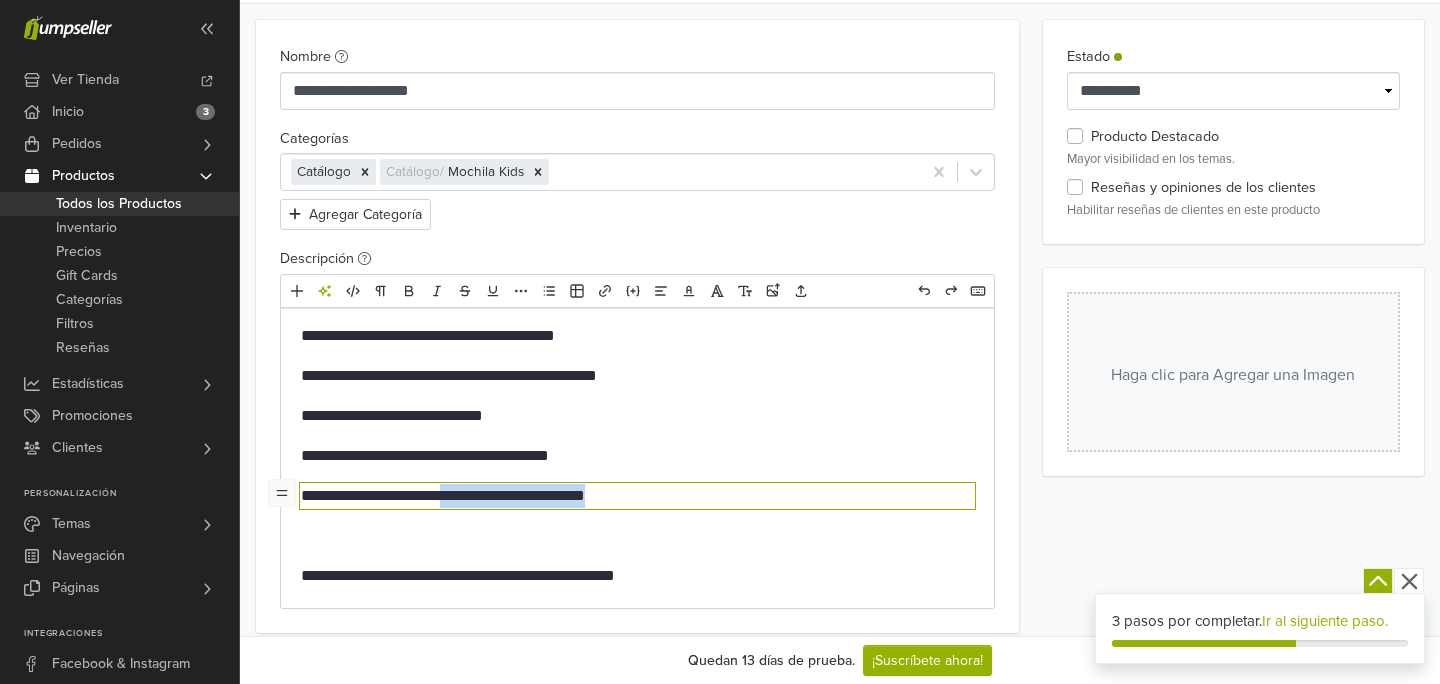 drag, startPoint x: 650, startPoint y: 504, endPoint x: 454, endPoint y: 499, distance: 196.06377 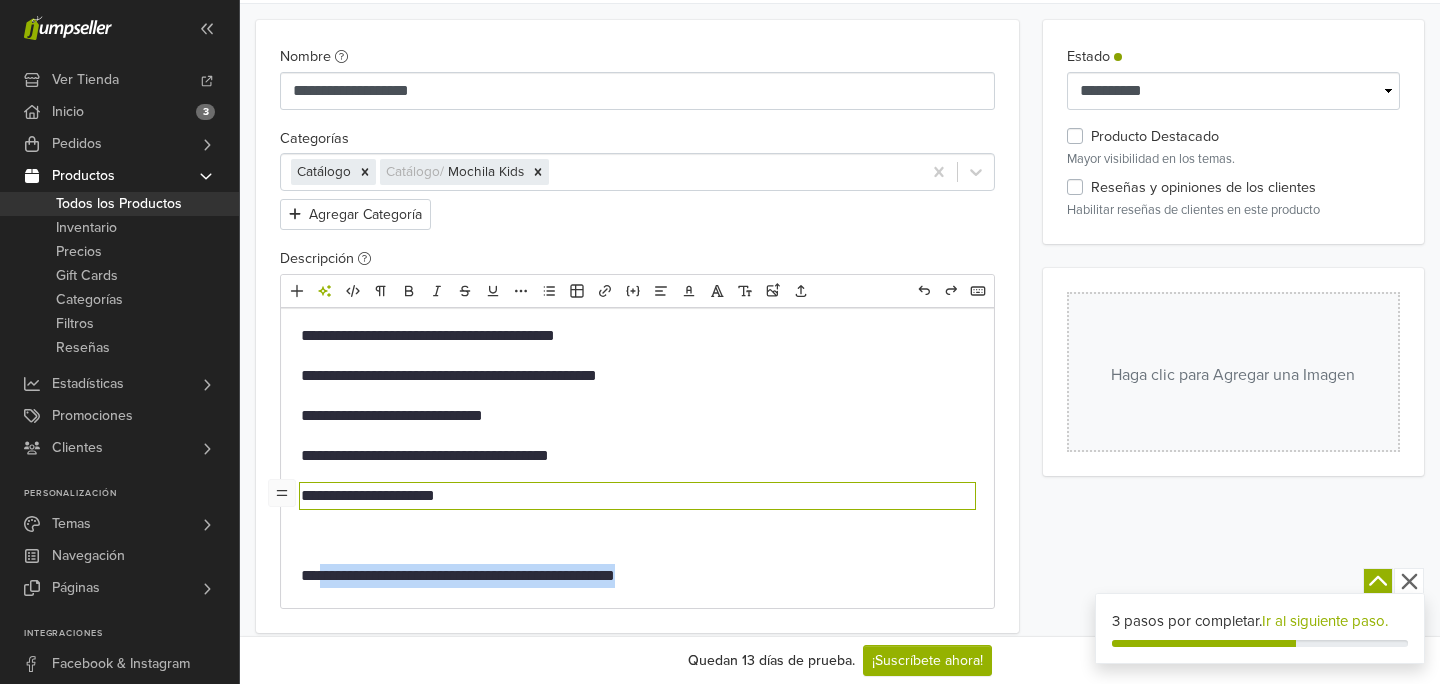 drag, startPoint x: 705, startPoint y: 584, endPoint x: 329, endPoint y: 573, distance: 376.16086 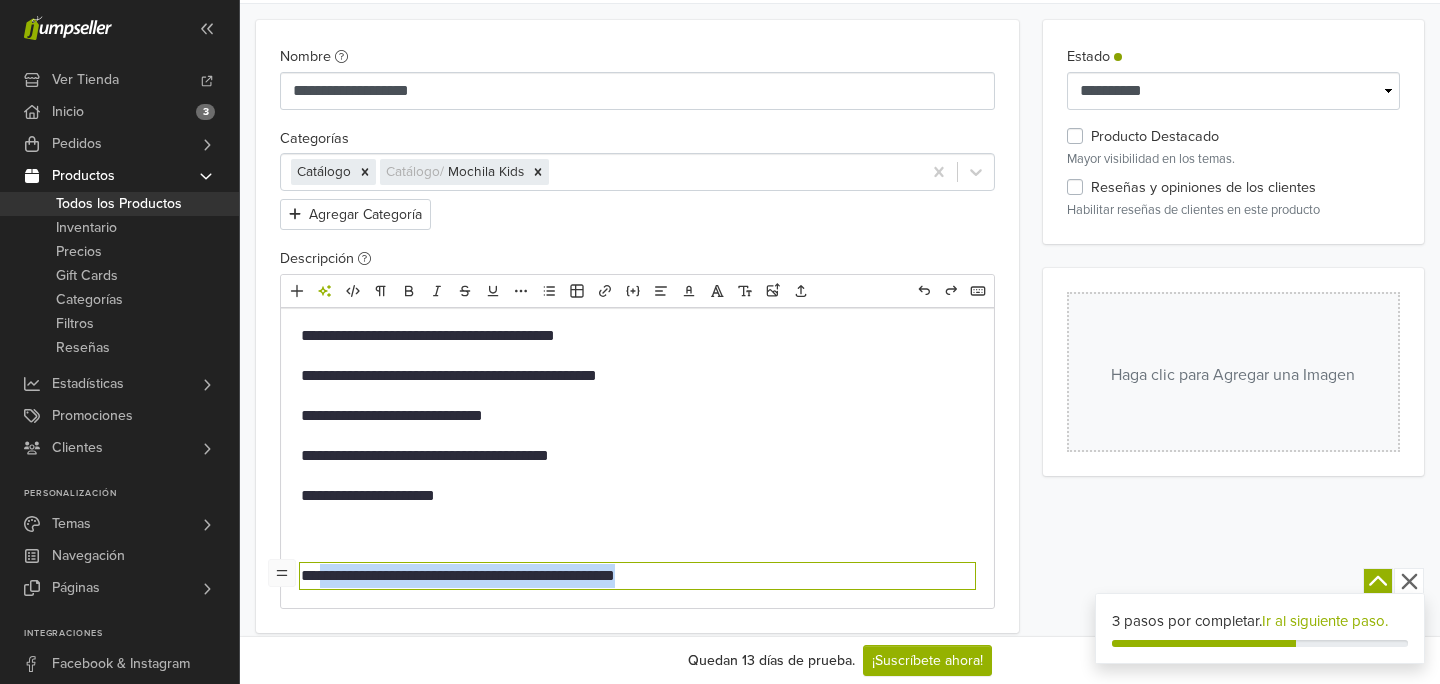 copy on "**********" 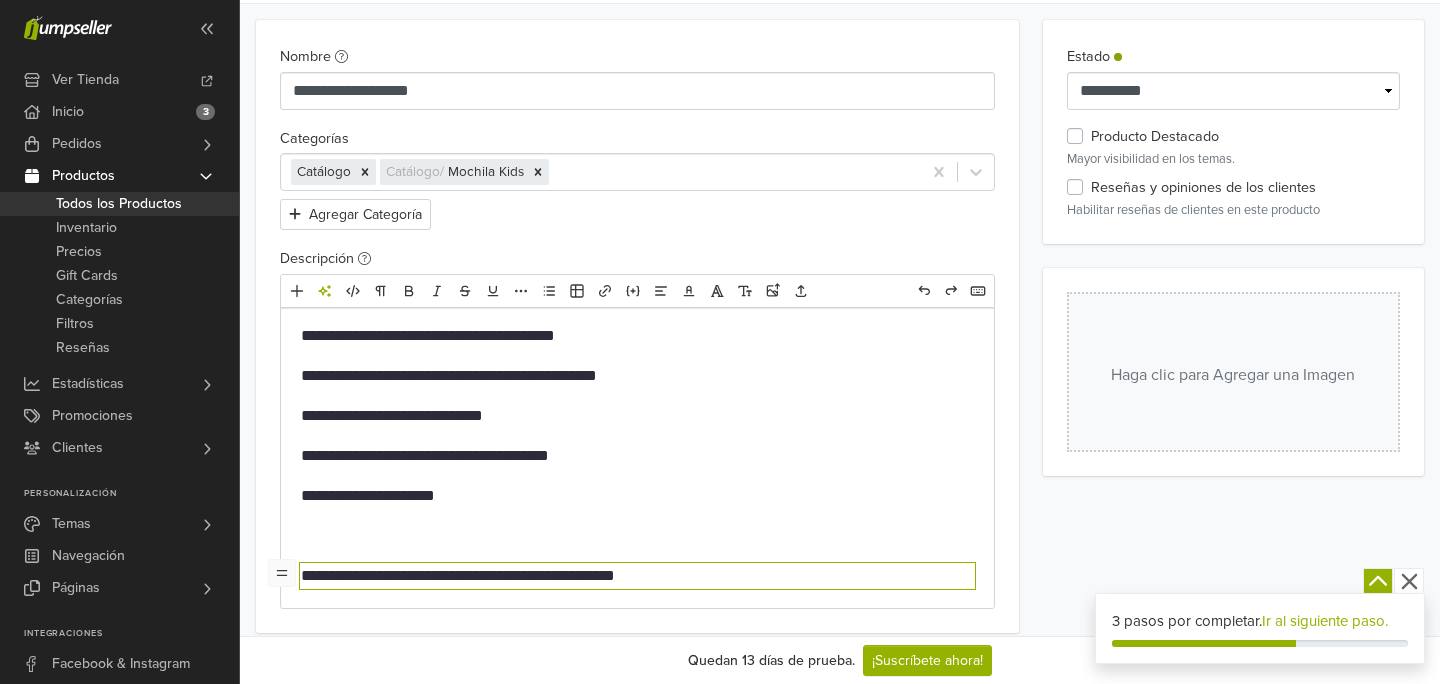 click on "**********" at bounding box center [637, 416] 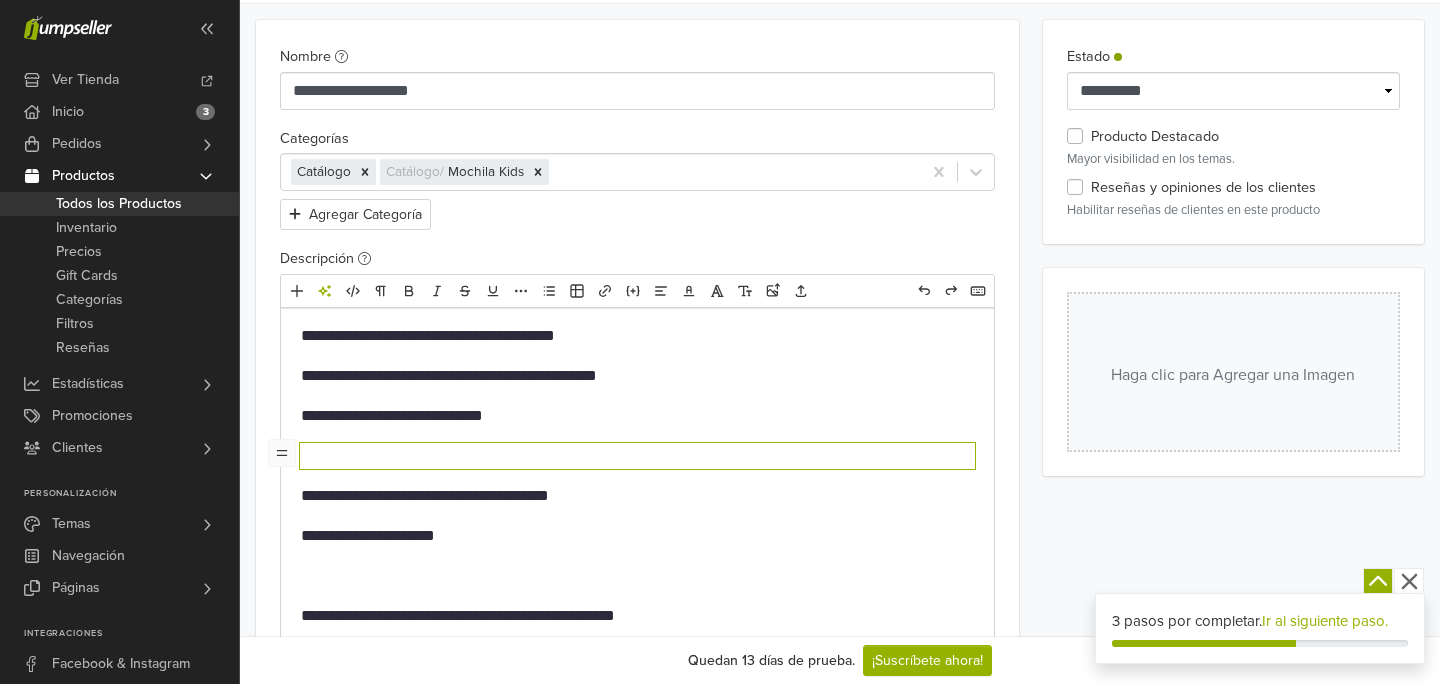 click at bounding box center [637, 456] 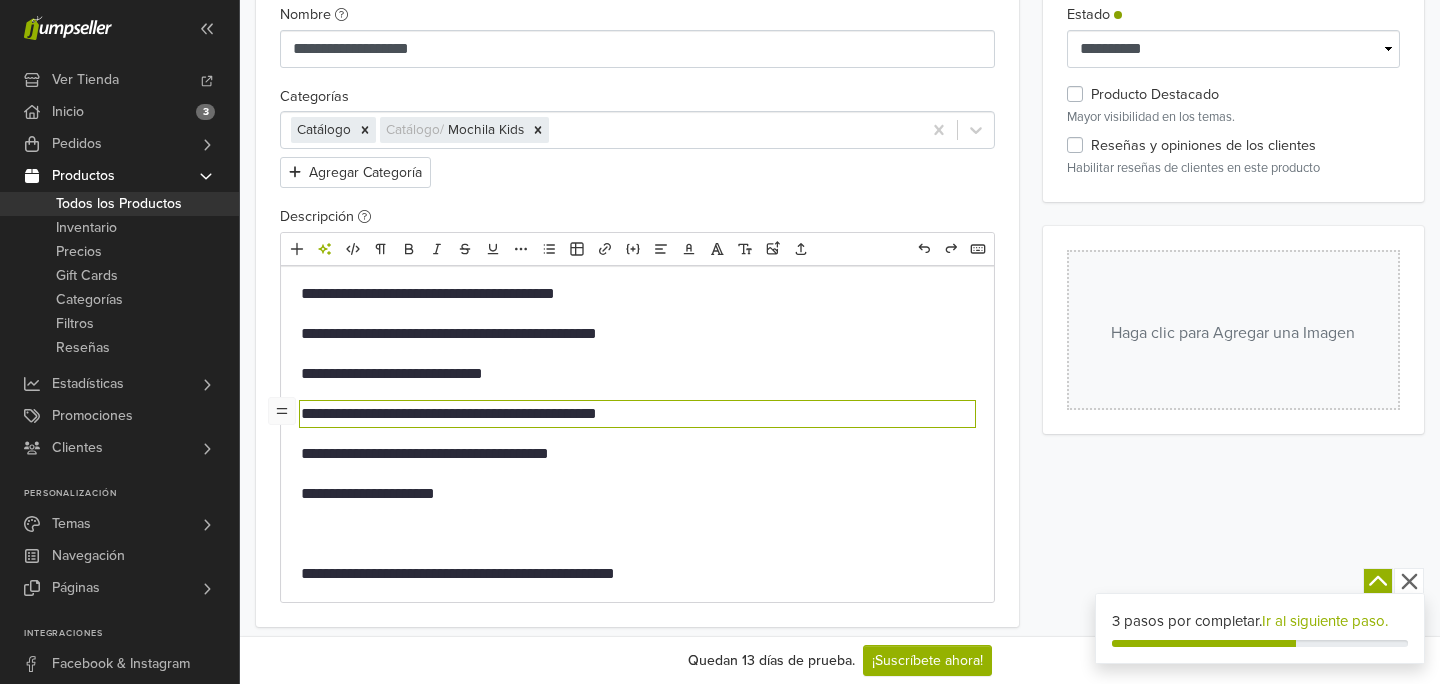 scroll, scrollTop: 148, scrollLeft: 0, axis: vertical 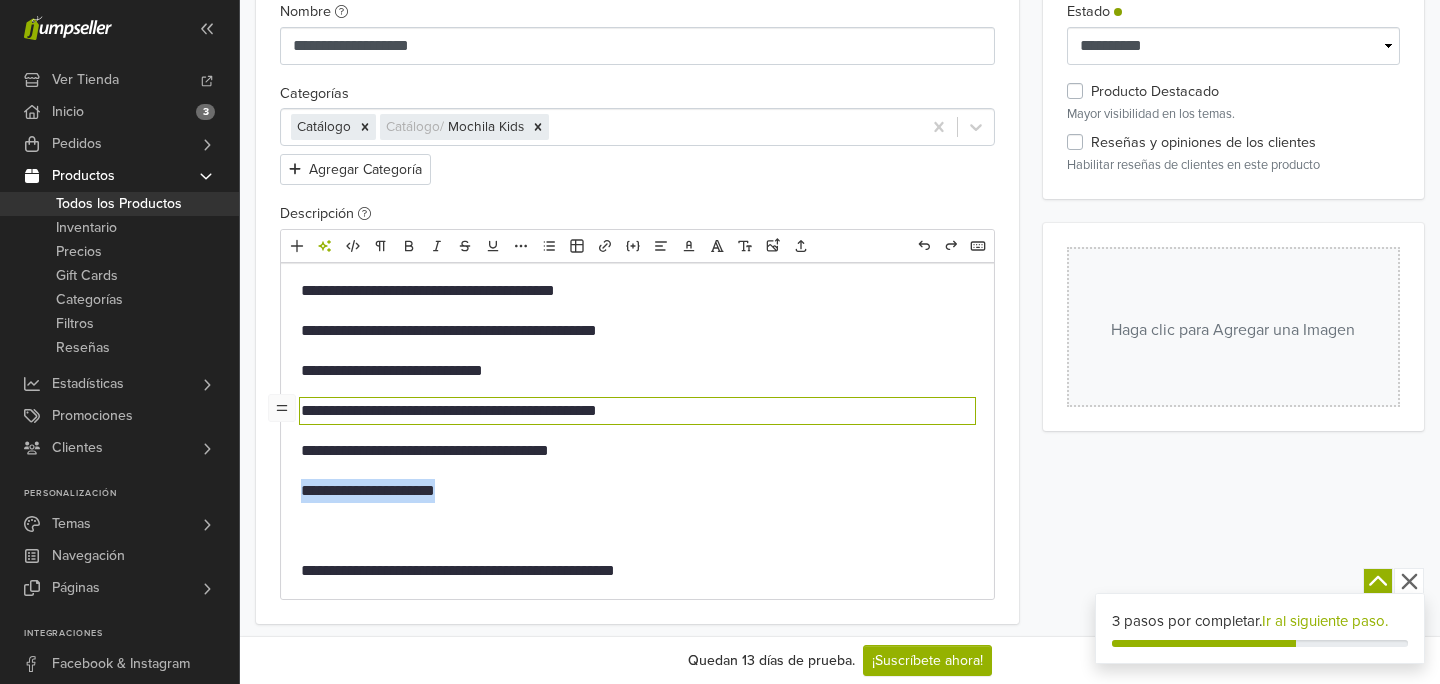 drag, startPoint x: 474, startPoint y: 498, endPoint x: 281, endPoint y: 500, distance: 193.01036 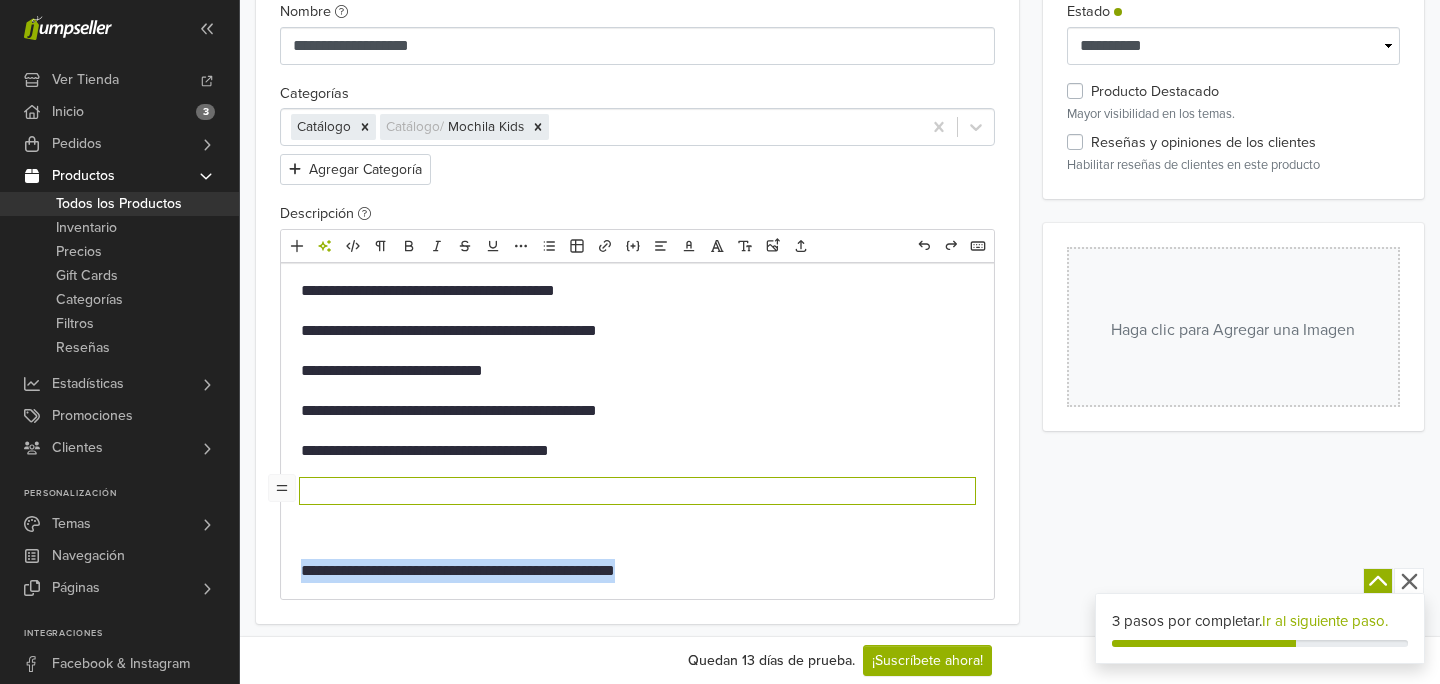 drag, startPoint x: 704, startPoint y: 573, endPoint x: 278, endPoint y: 568, distance: 426.02933 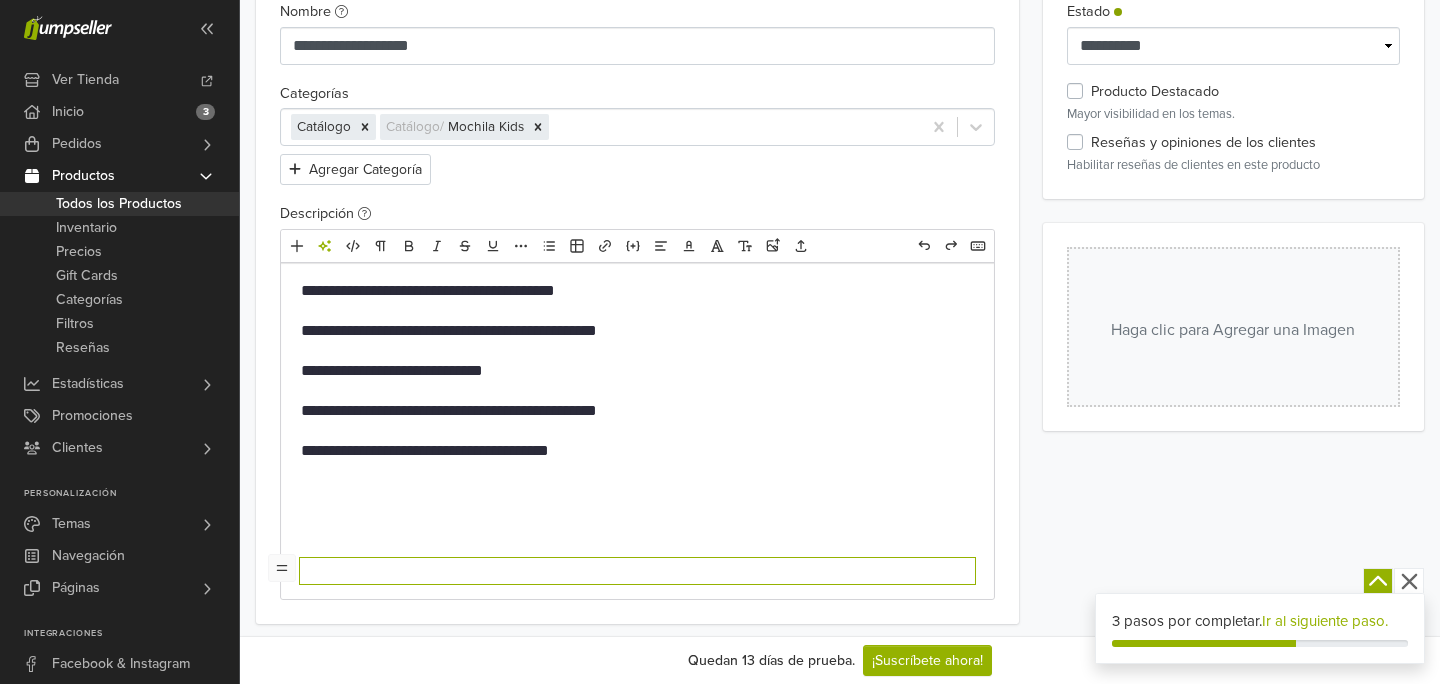 click on "**********" at bounding box center [637, 451] 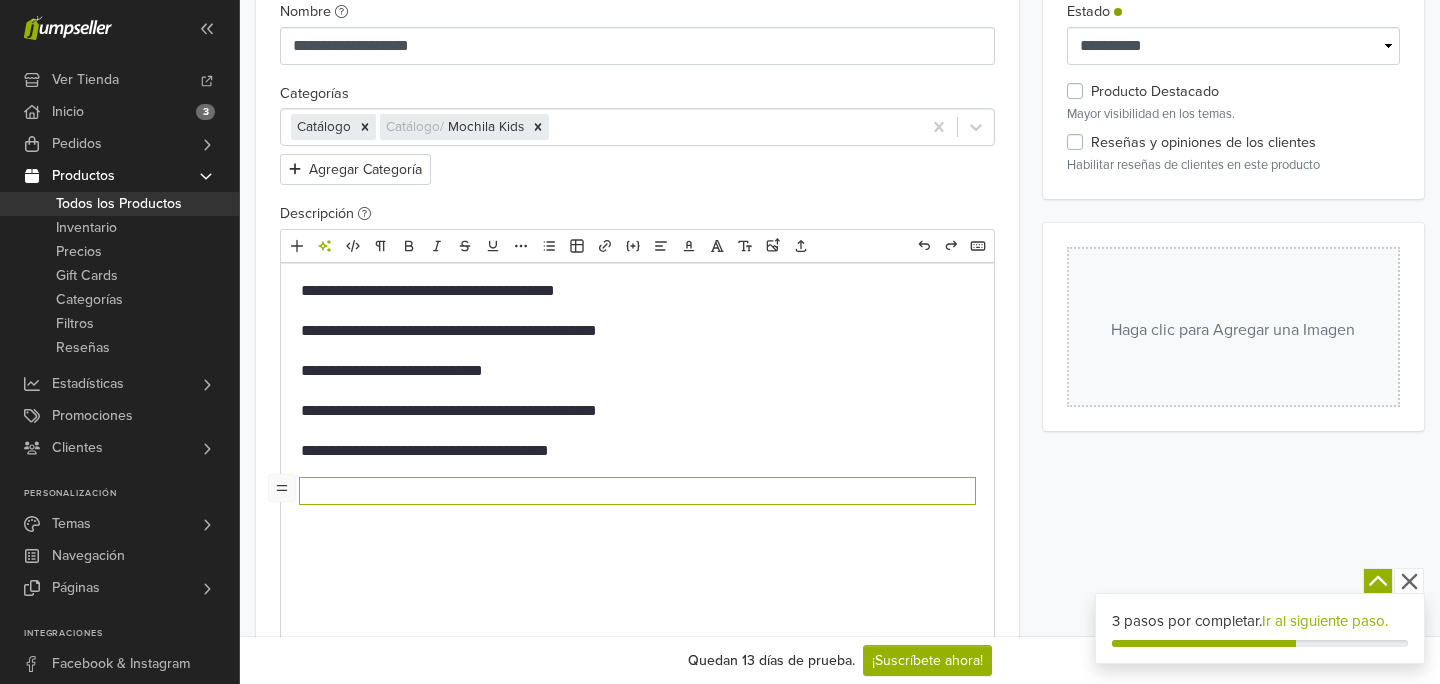click at bounding box center [637, 491] 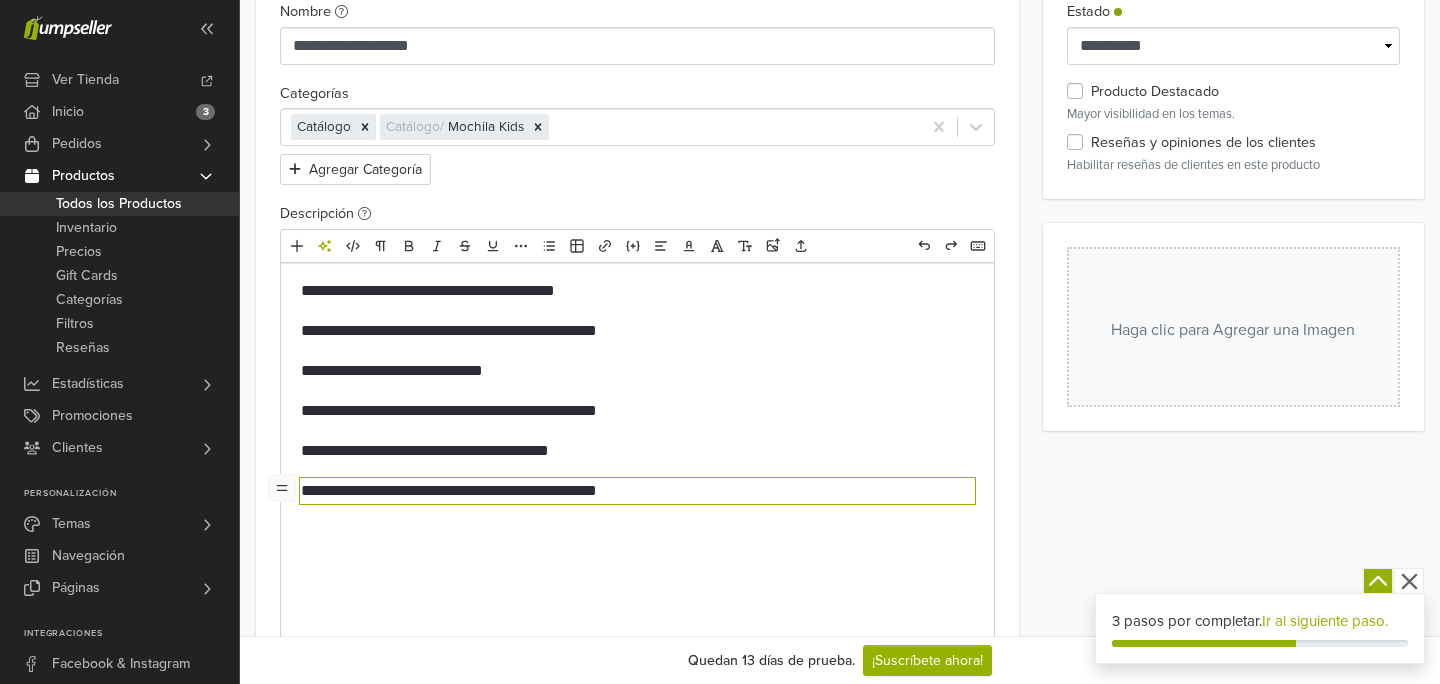 click on "**********" at bounding box center [637, 491] 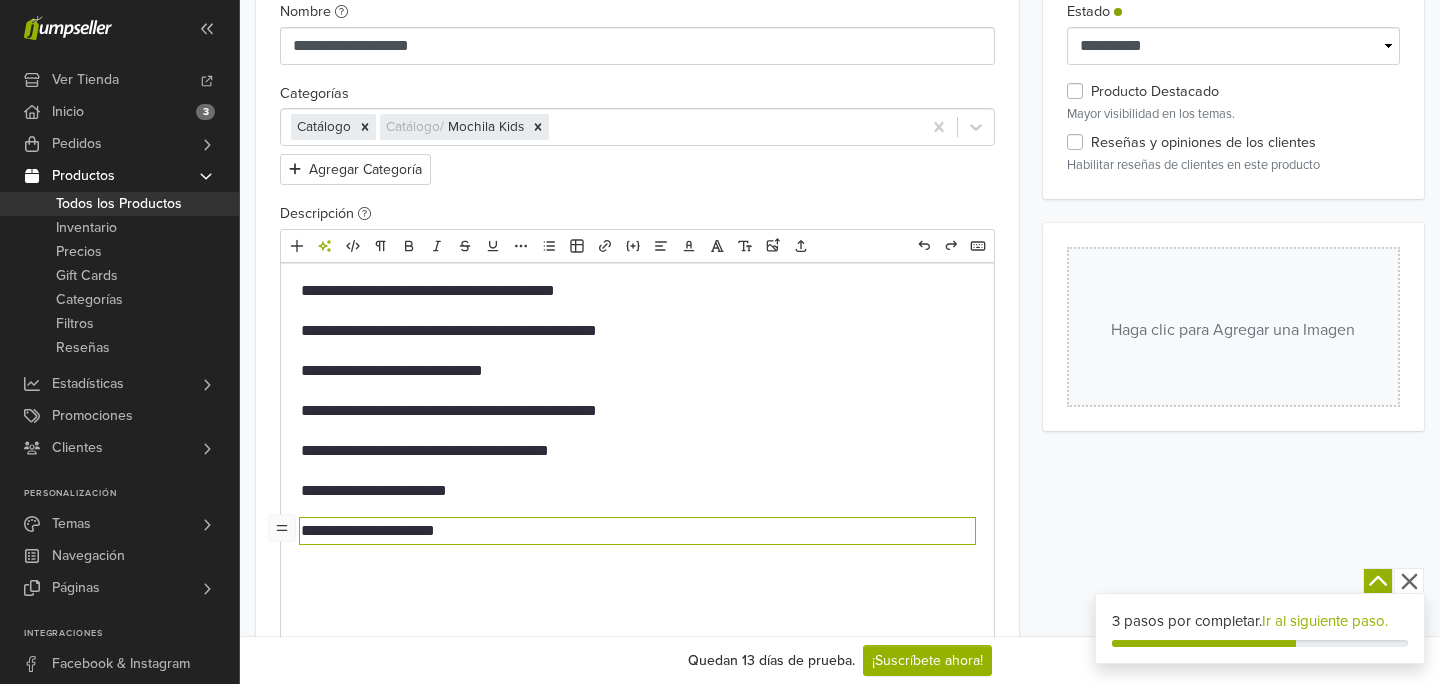 click on "**********" at bounding box center [637, 531] 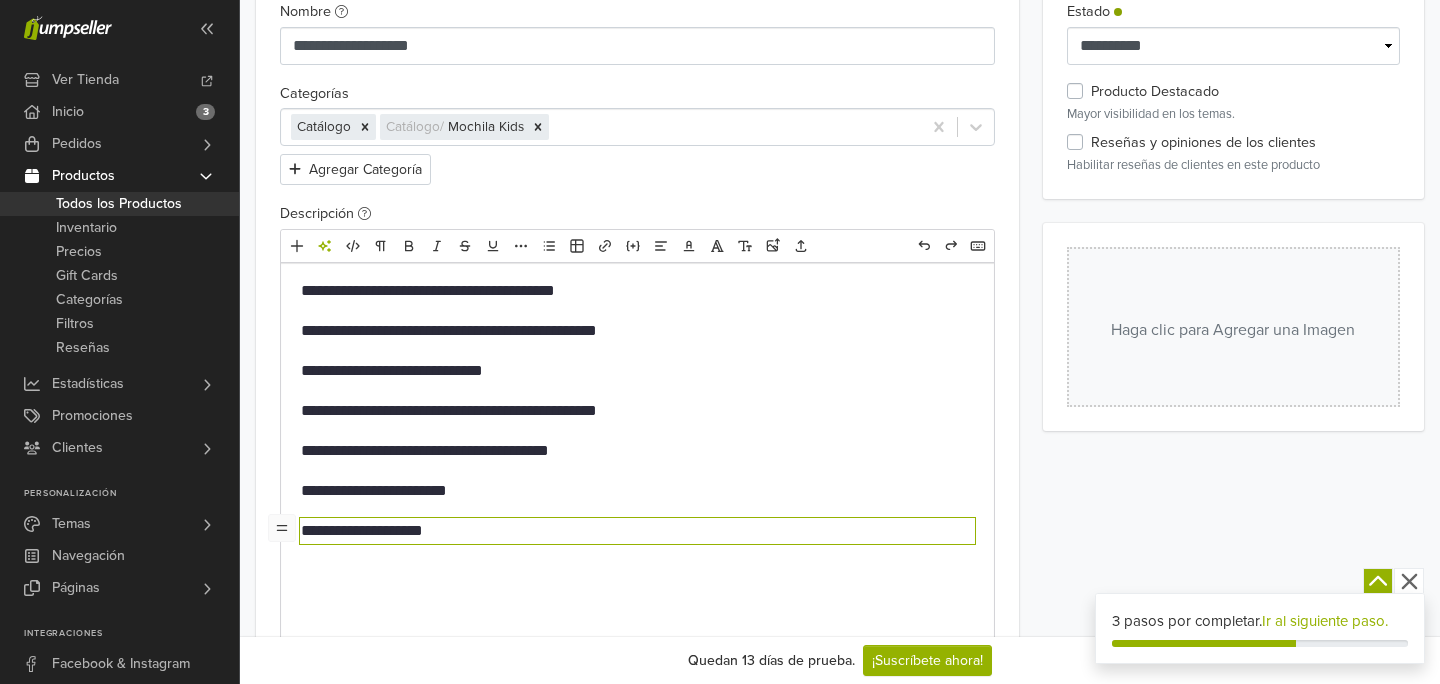 click on "**********" at bounding box center (637, 531) 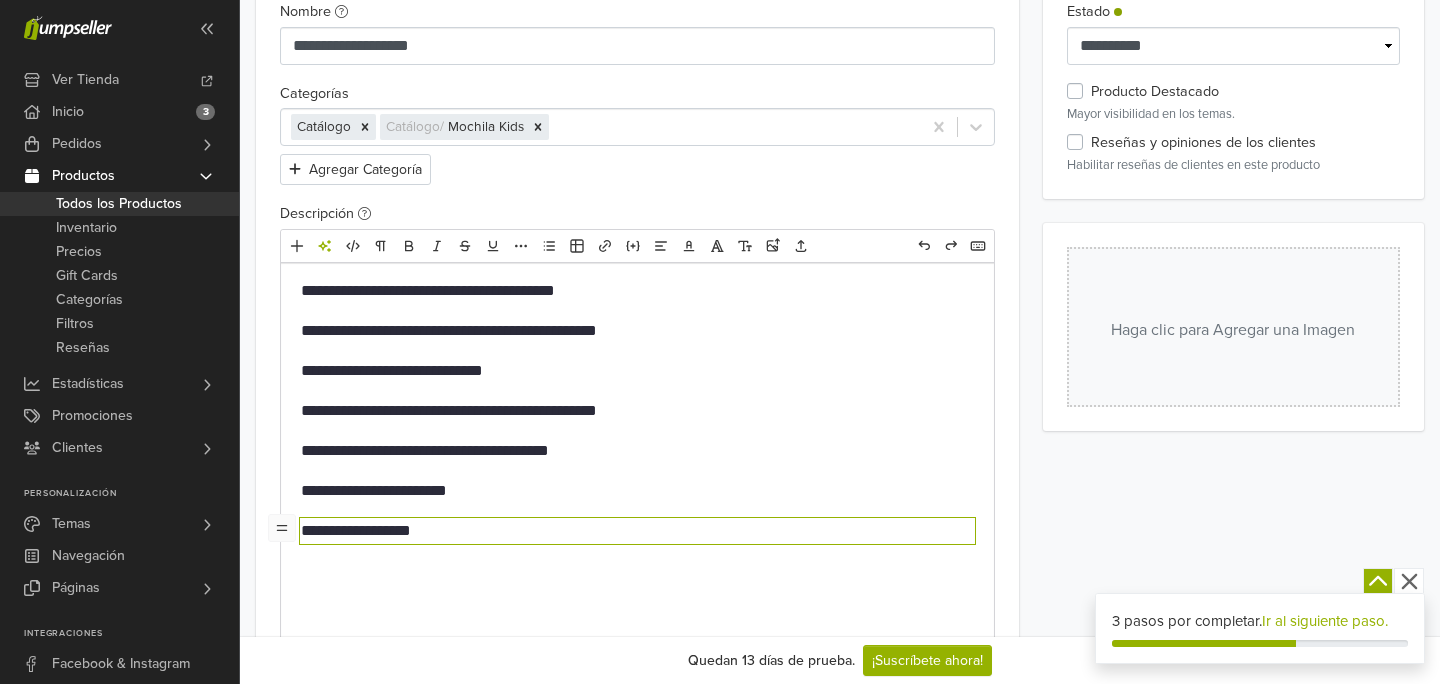 click on "**********" at bounding box center (637, 491) 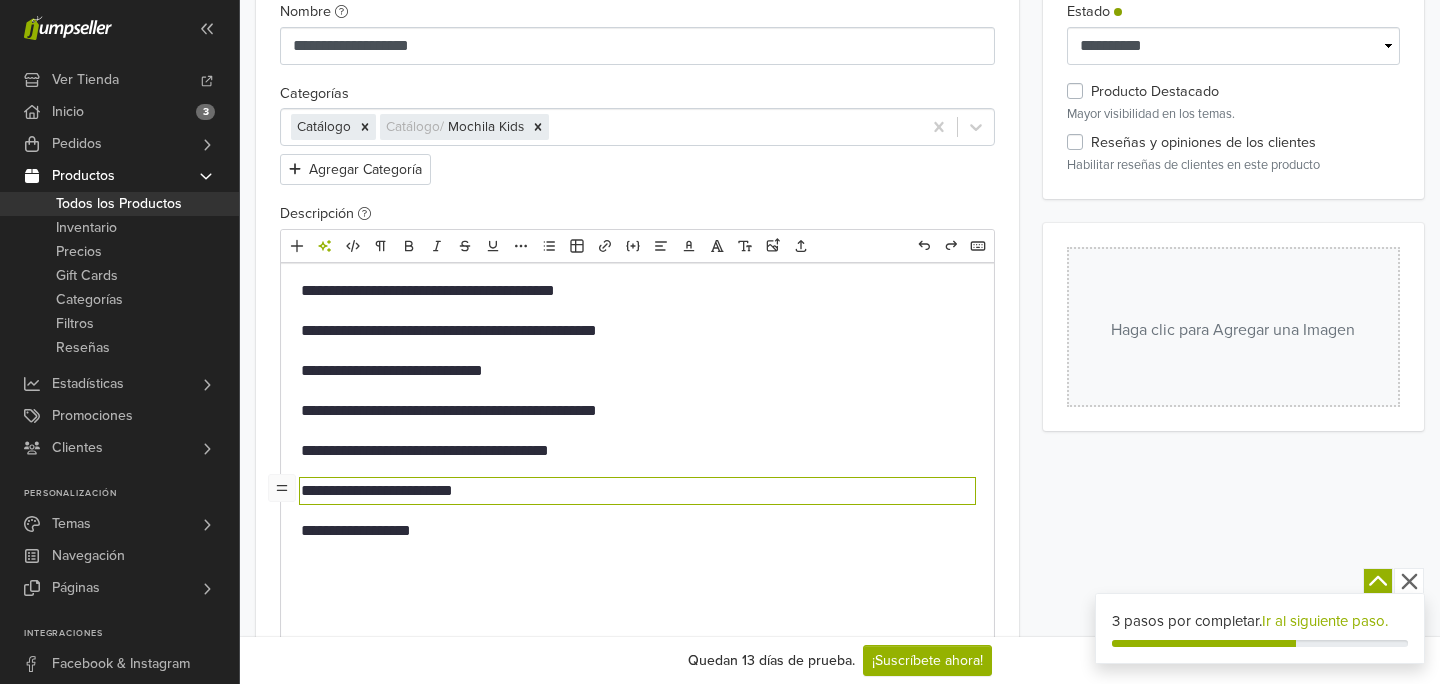 click on "**********" at bounding box center [637, 451] 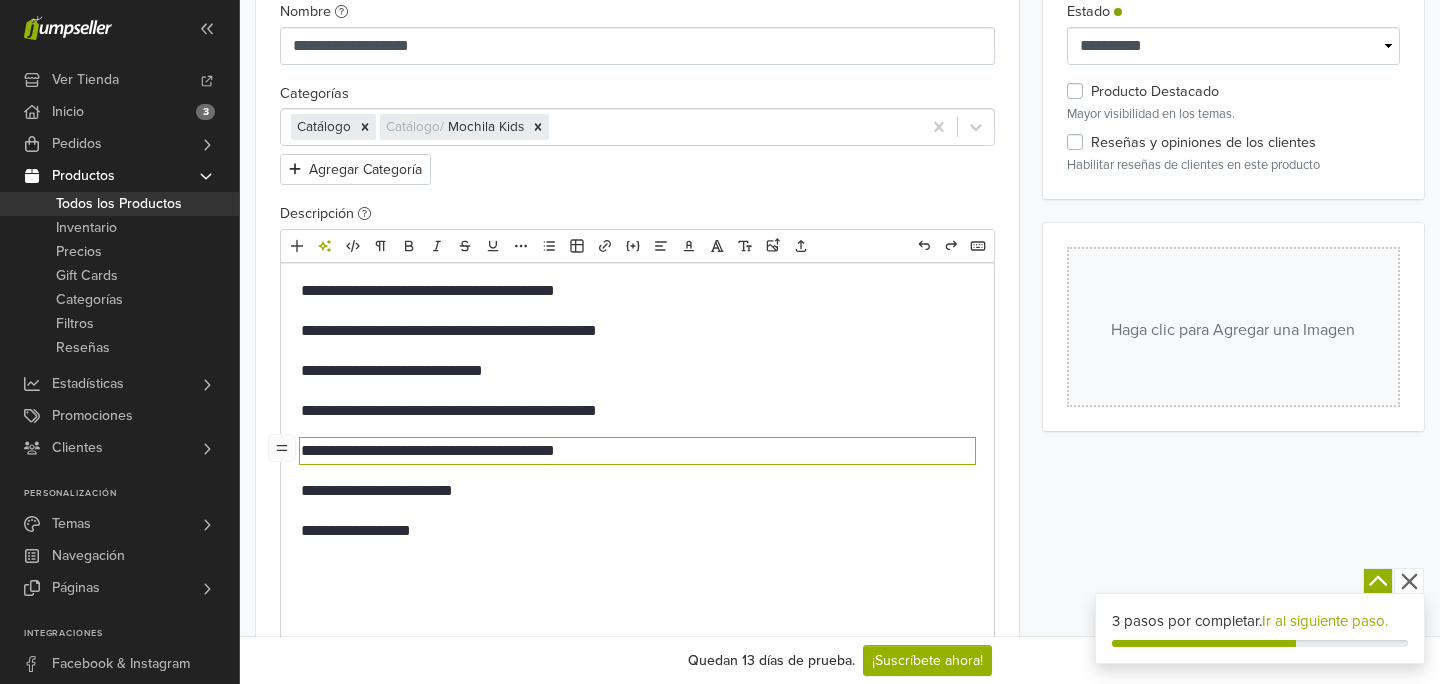 click on "**********" at bounding box center [637, 411] 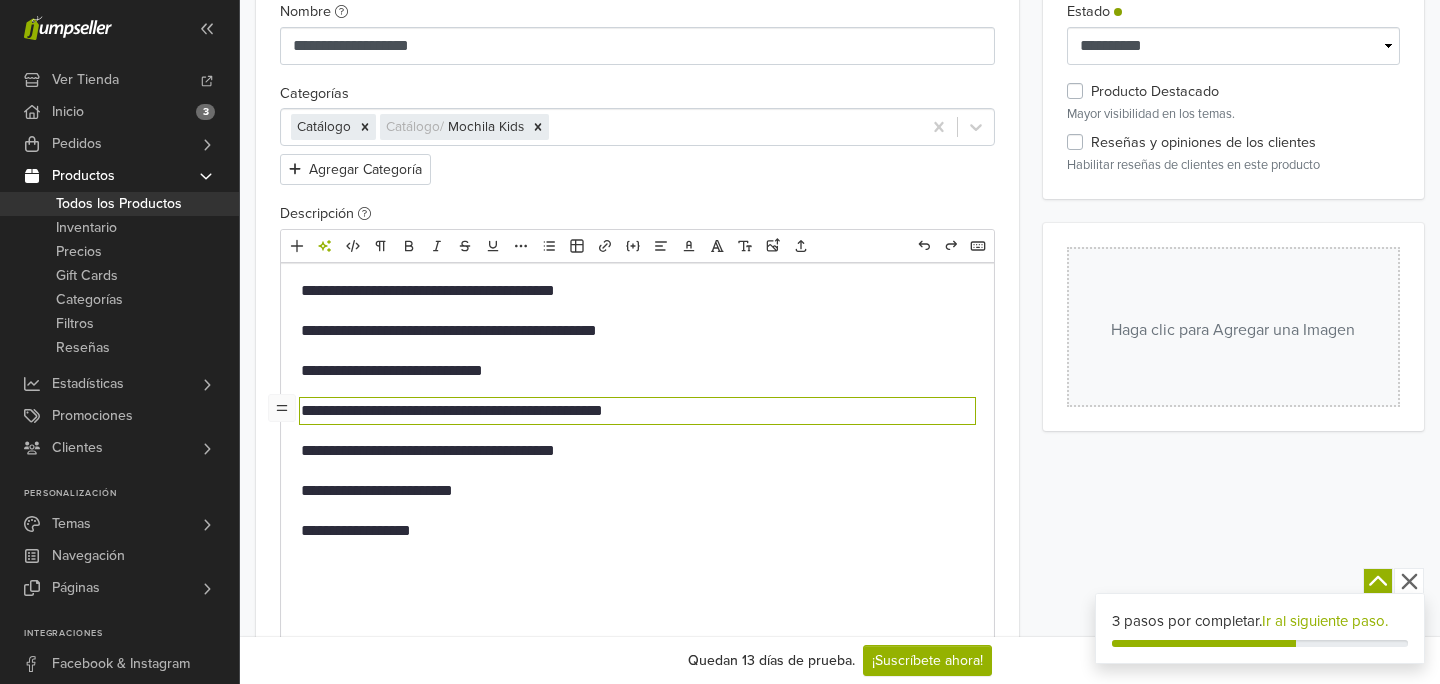 click on "**********" at bounding box center [637, 531] 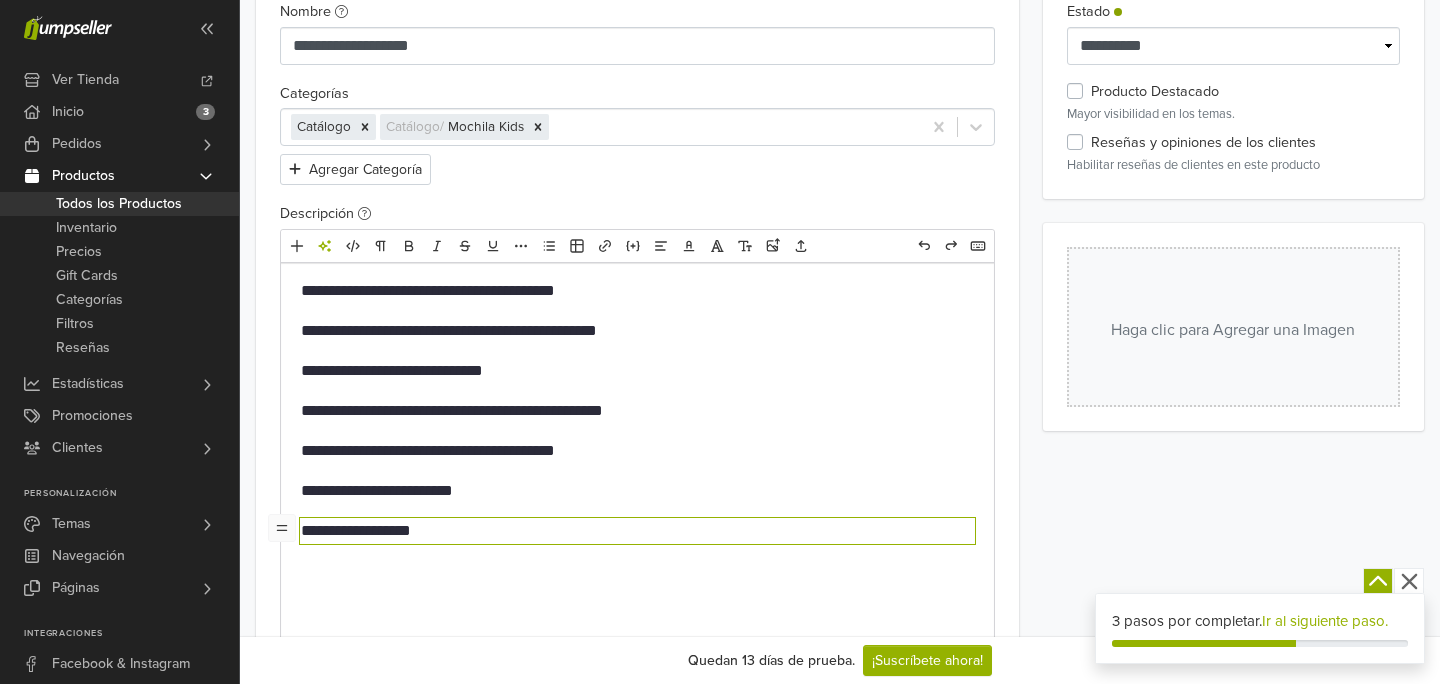 click on "**********" at bounding box center (637, 371) 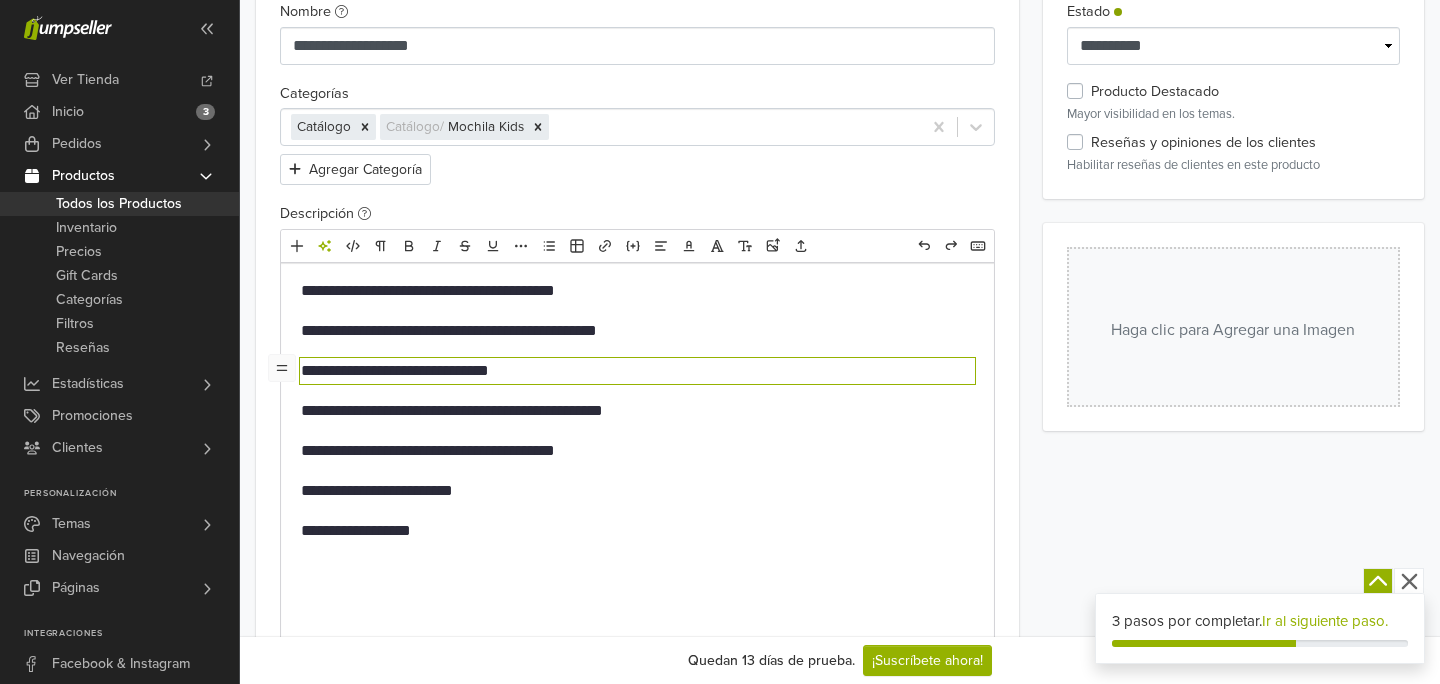 click on "**********" at bounding box center (637, 331) 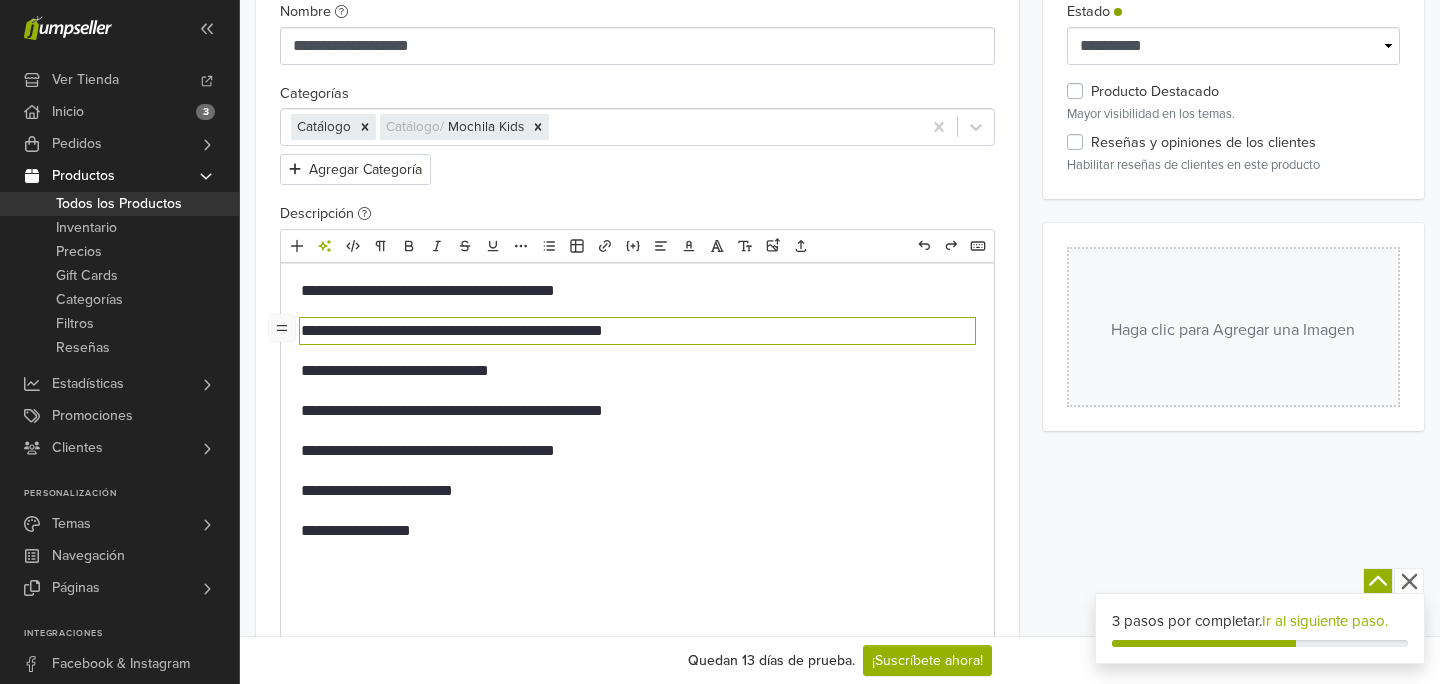 click on "**********" at bounding box center [637, 291] 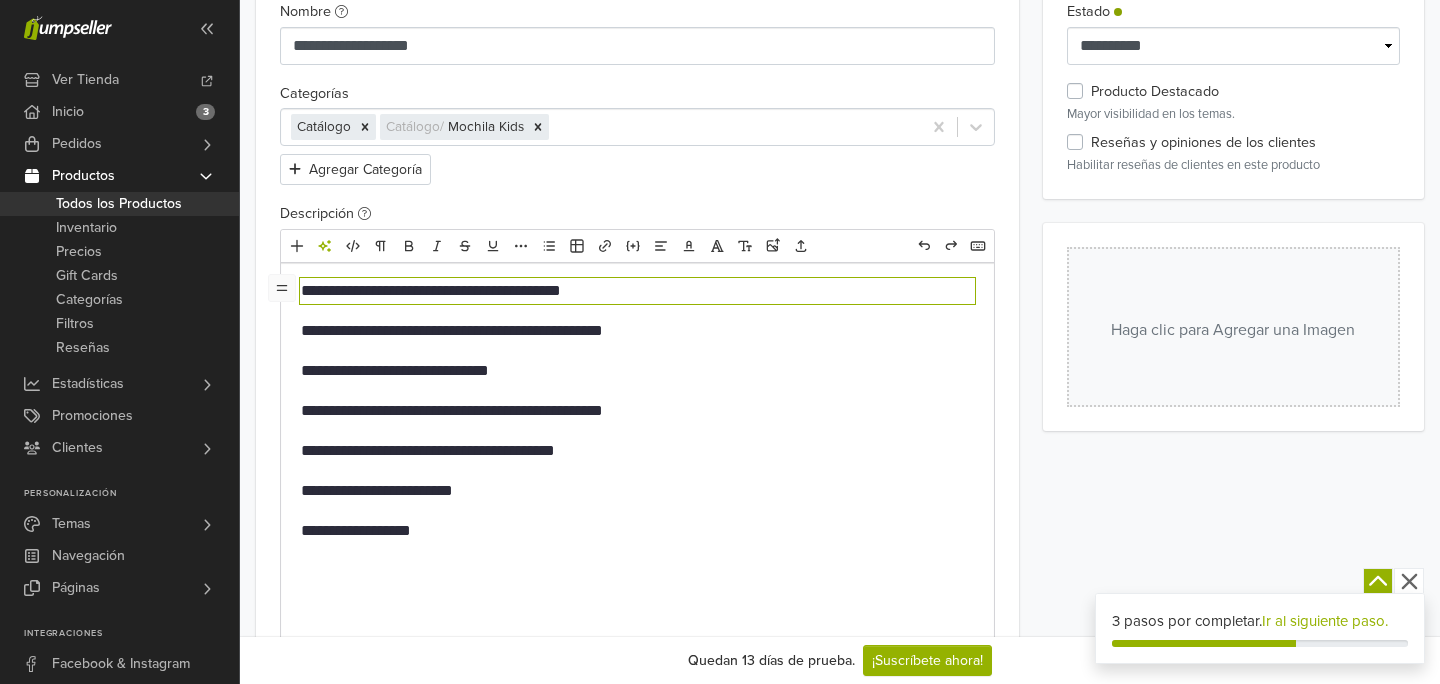click on "**********" at bounding box center (637, 531) 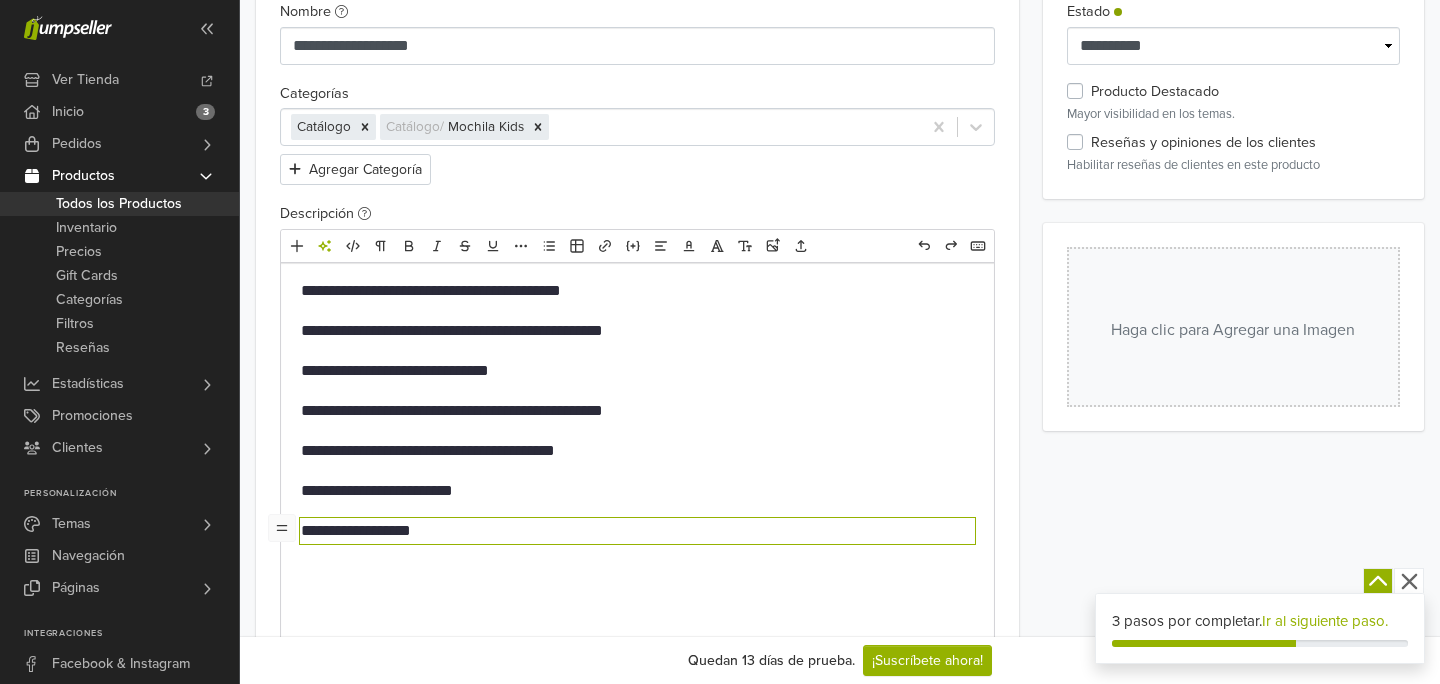 click at bounding box center (637, 611) 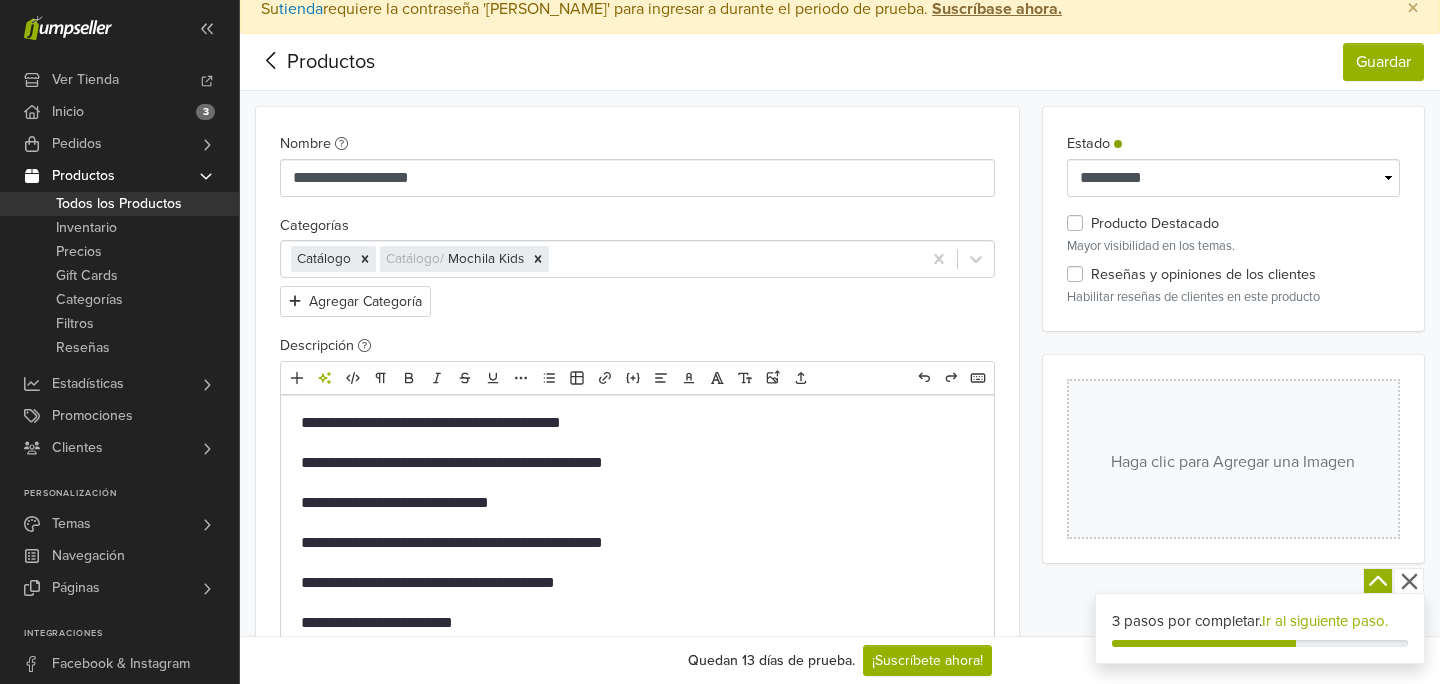 scroll, scrollTop: 18, scrollLeft: 0, axis: vertical 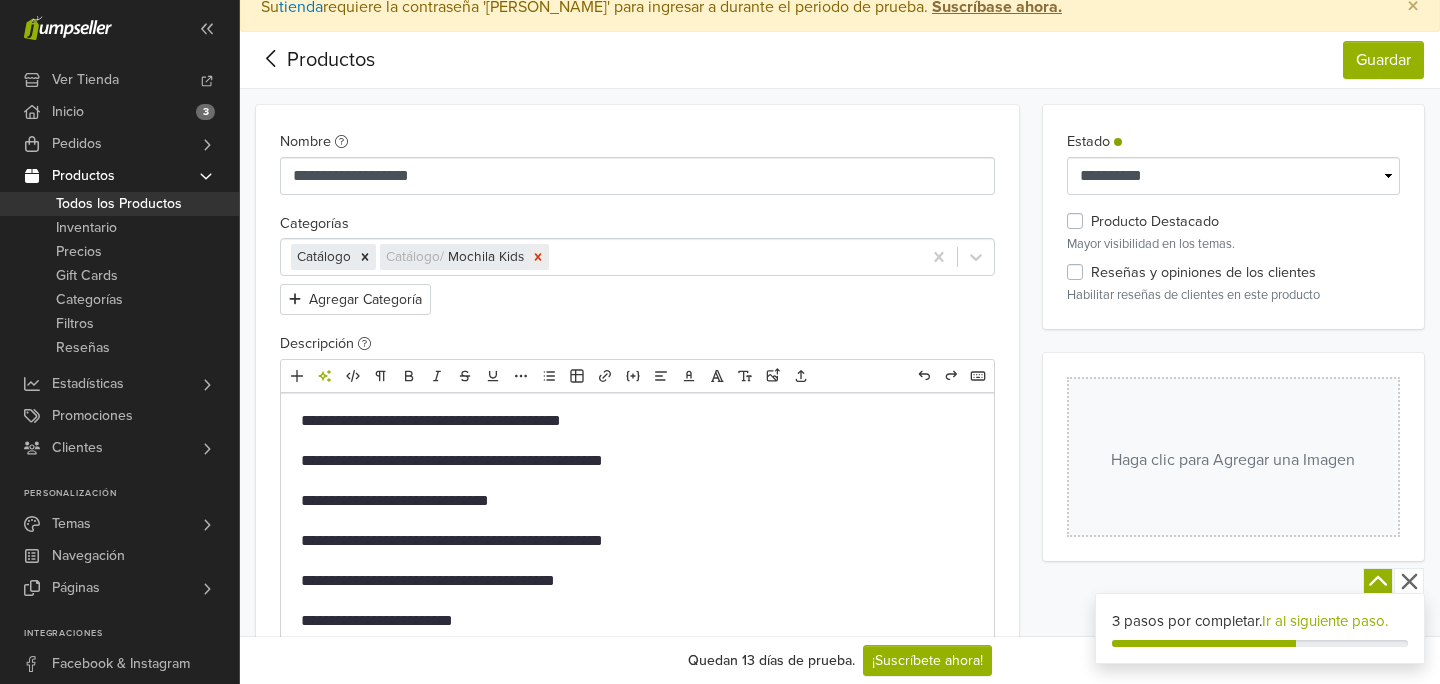 click 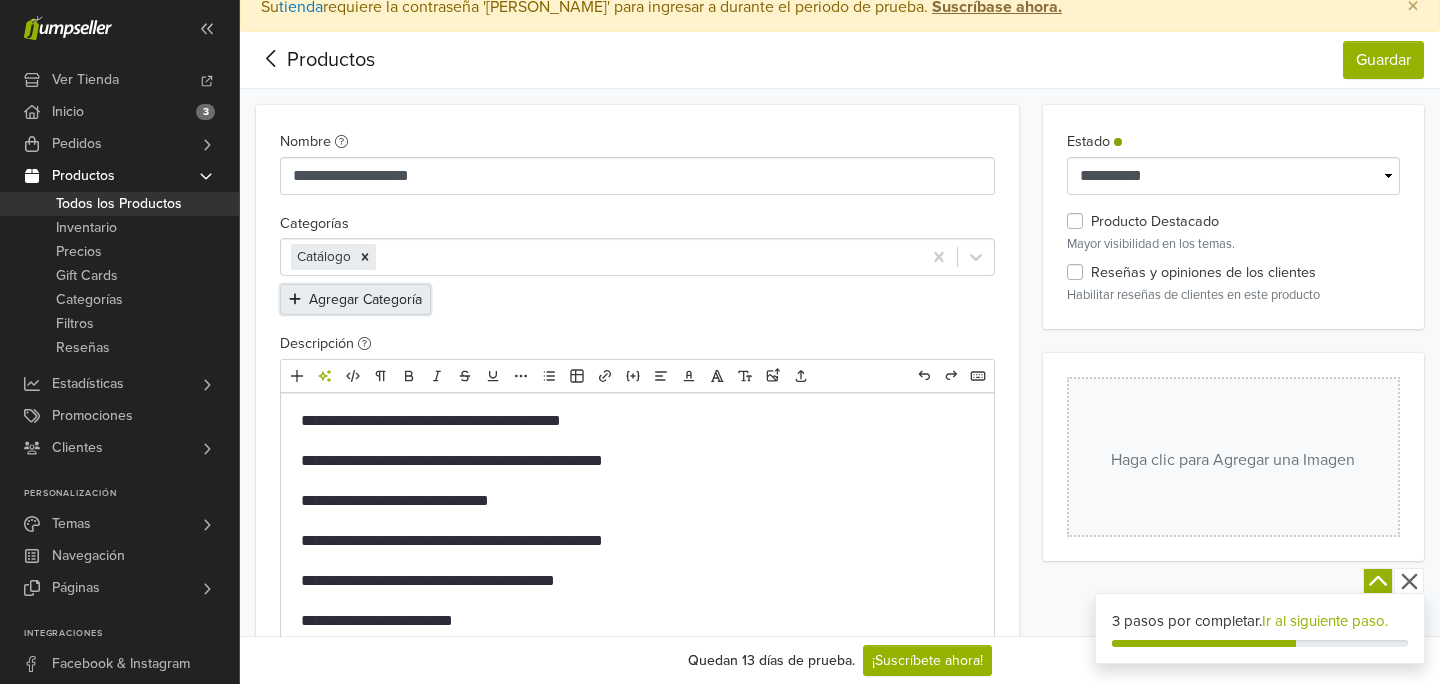 click on "Agregar Categoría" at bounding box center [355, 299] 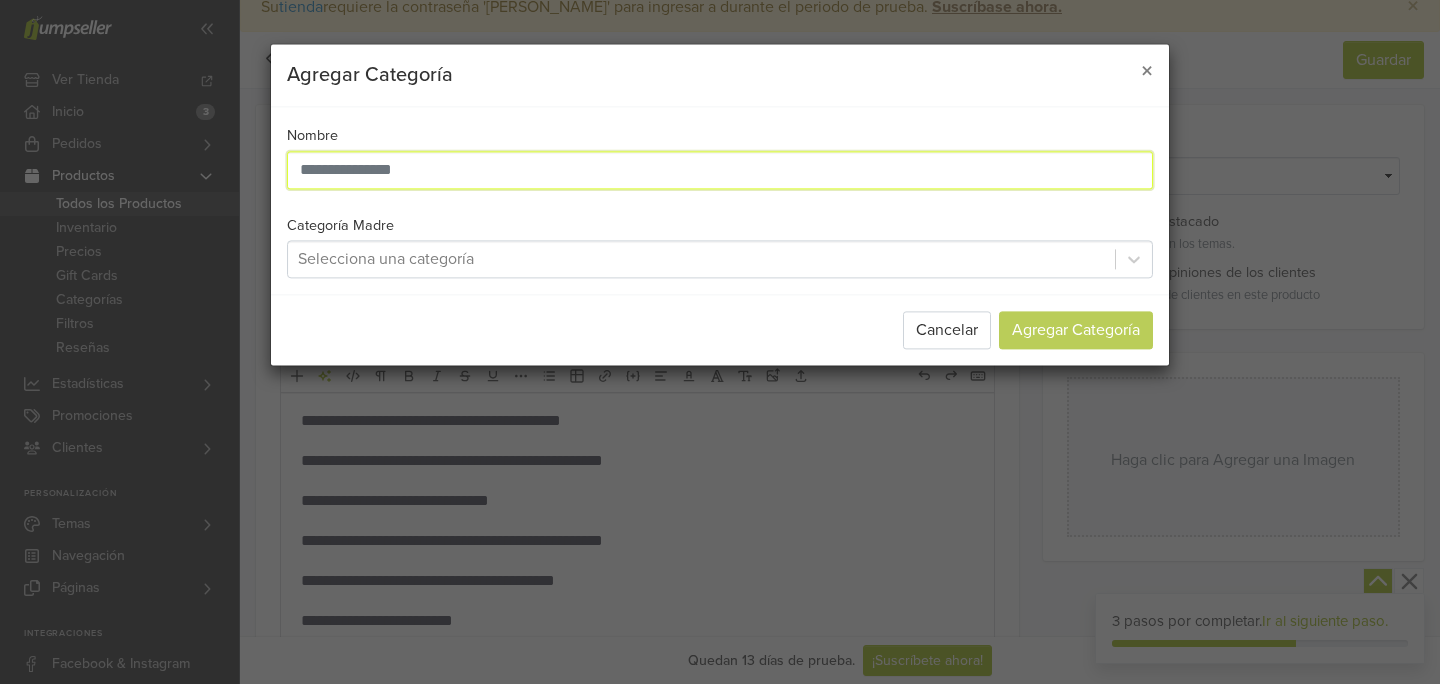 click at bounding box center (720, 170) 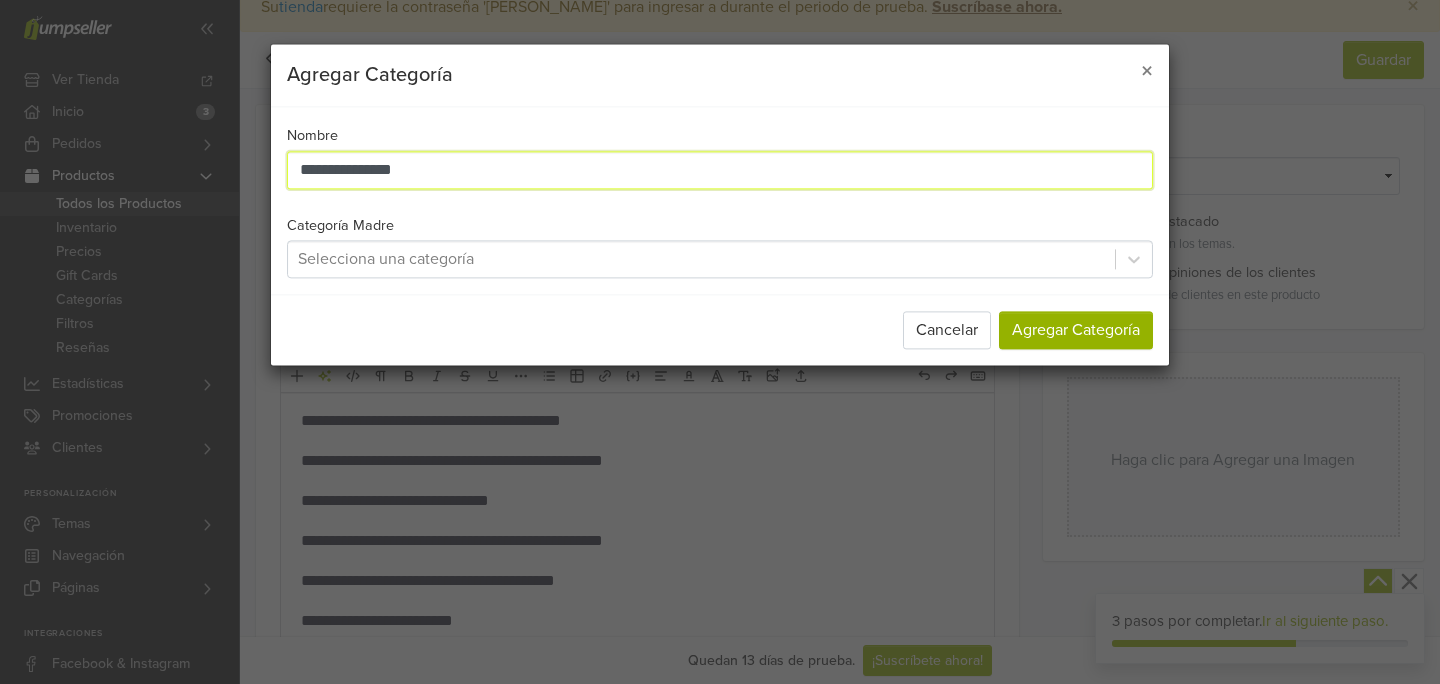 type on "**********" 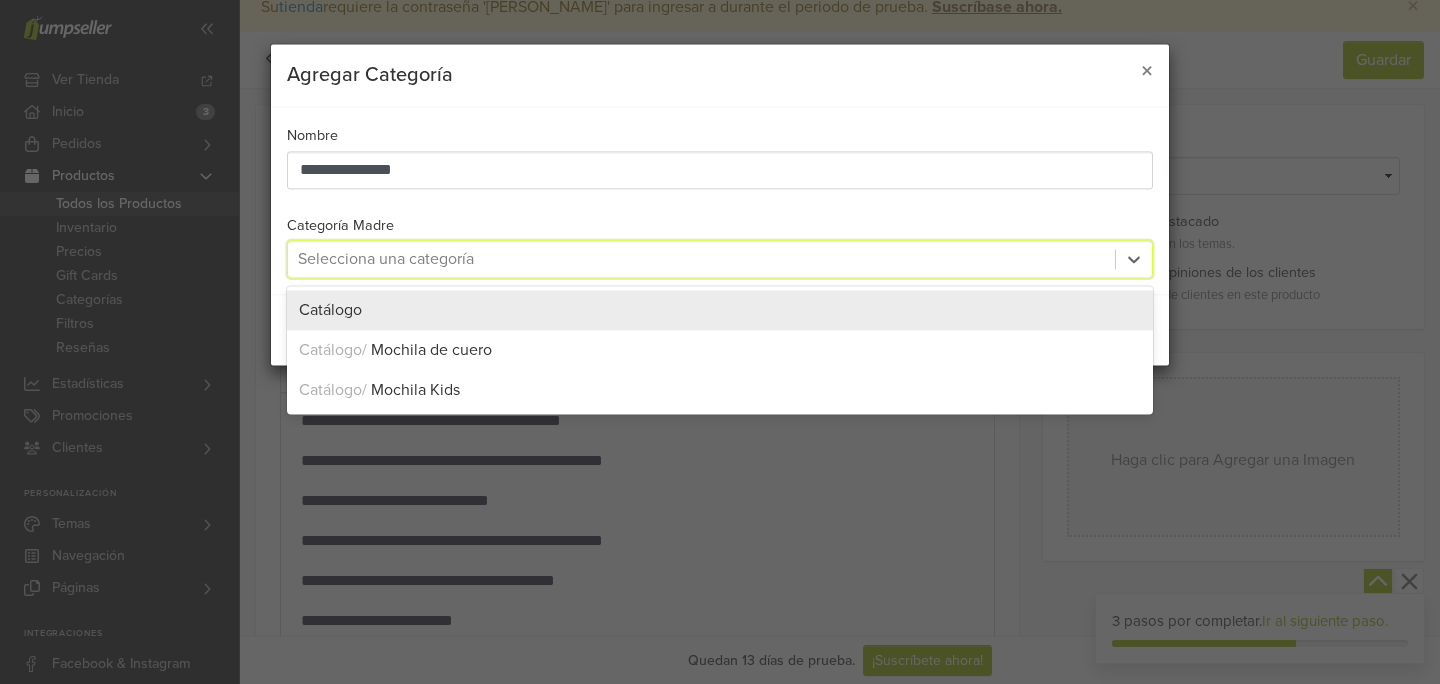 click at bounding box center [701, 260] 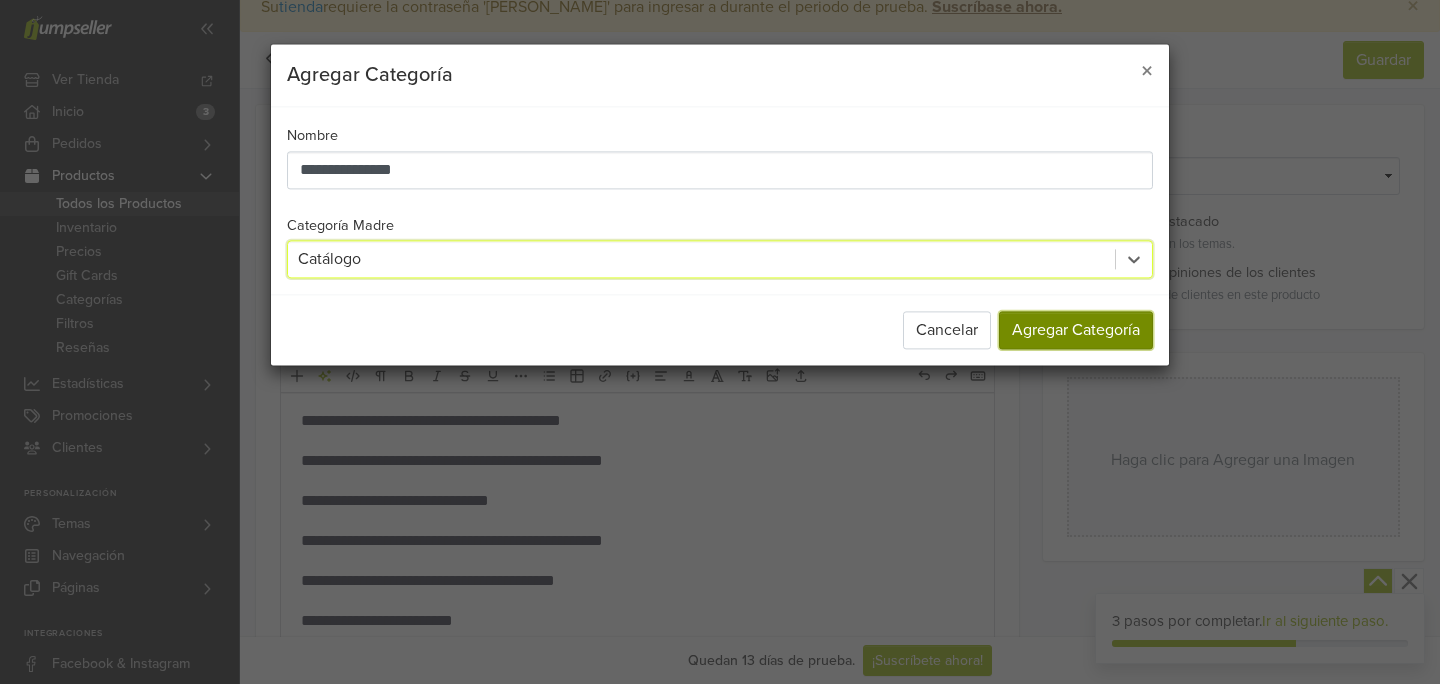 click on "Agregar Categoría" at bounding box center (1076, 331) 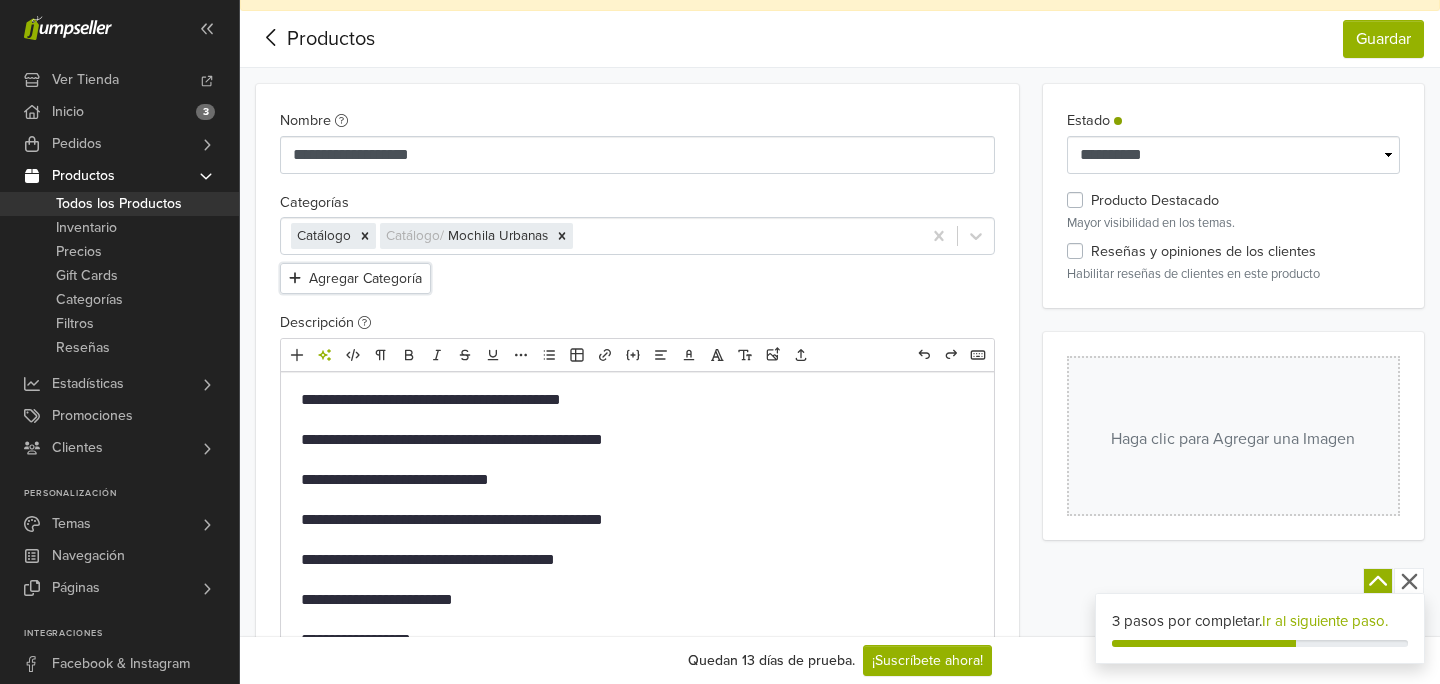 scroll, scrollTop: 41, scrollLeft: 0, axis: vertical 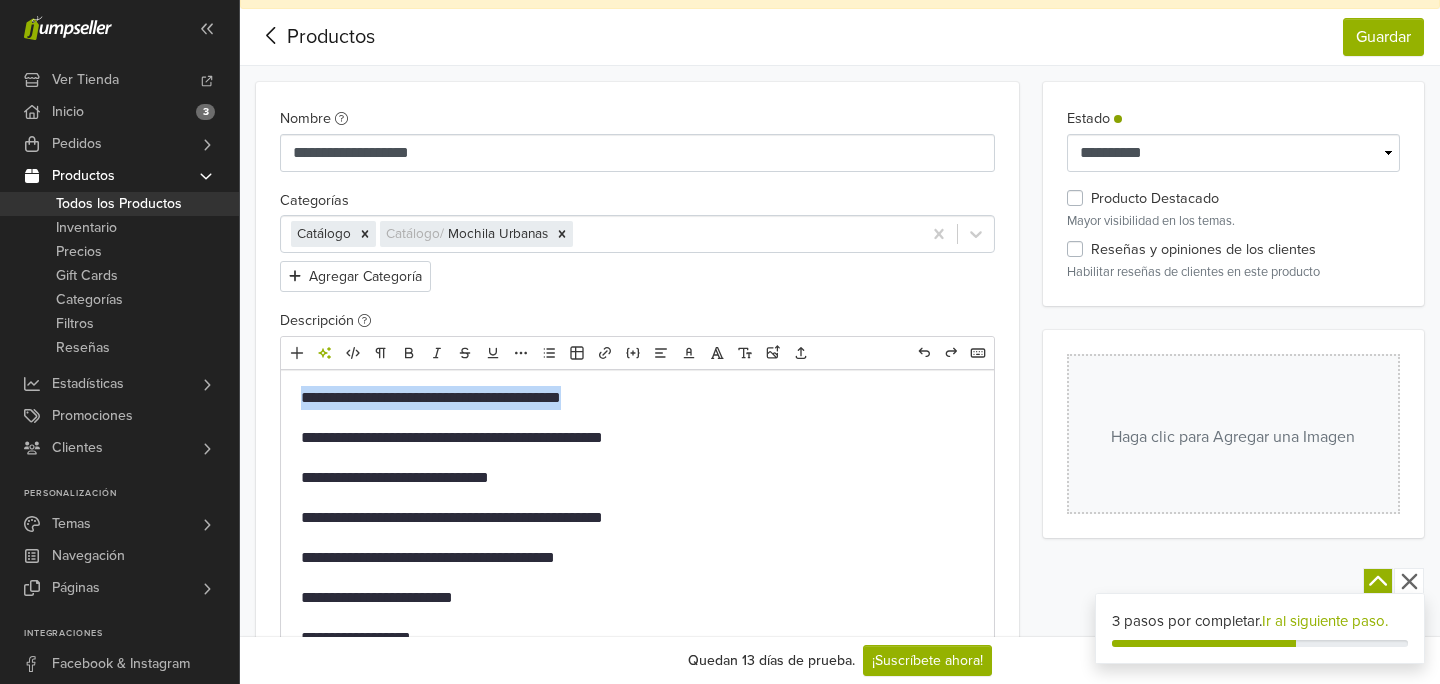 drag, startPoint x: 616, startPoint y: 398, endPoint x: 269, endPoint y: 395, distance: 347.01297 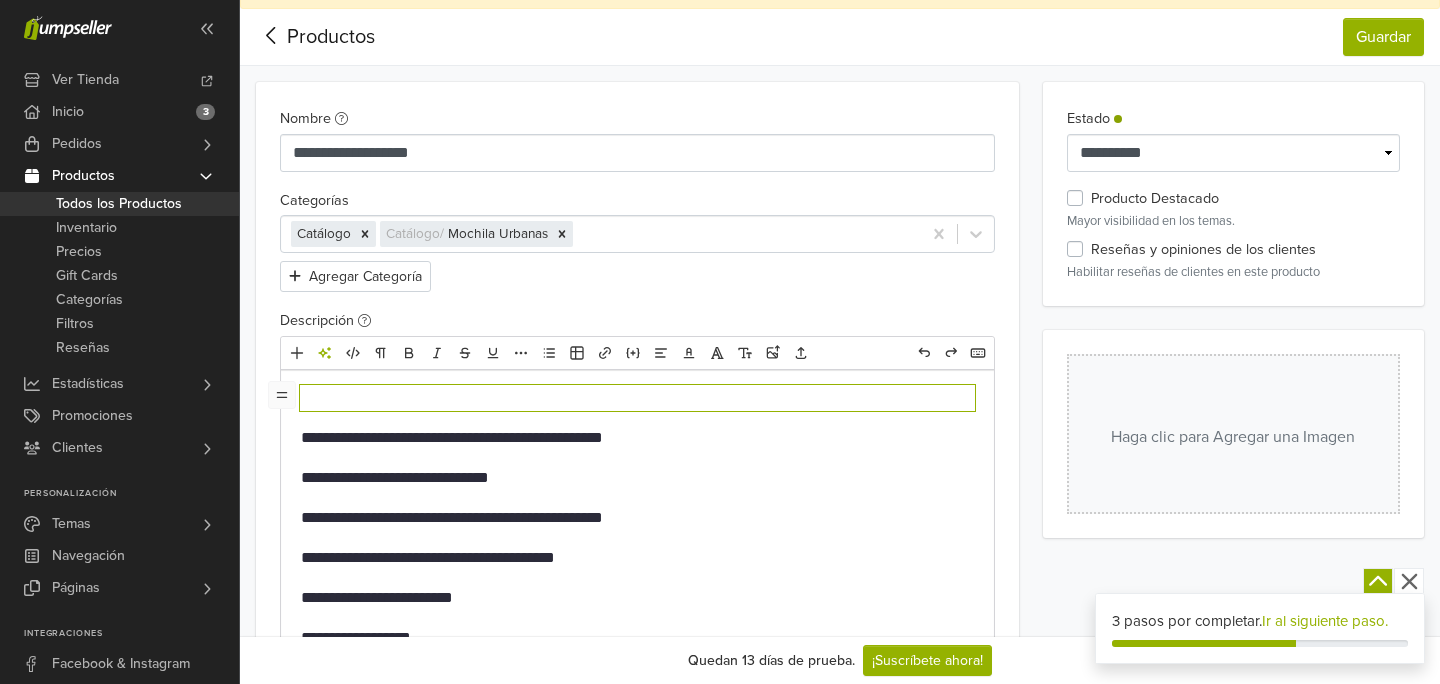 click at bounding box center (637, 398) 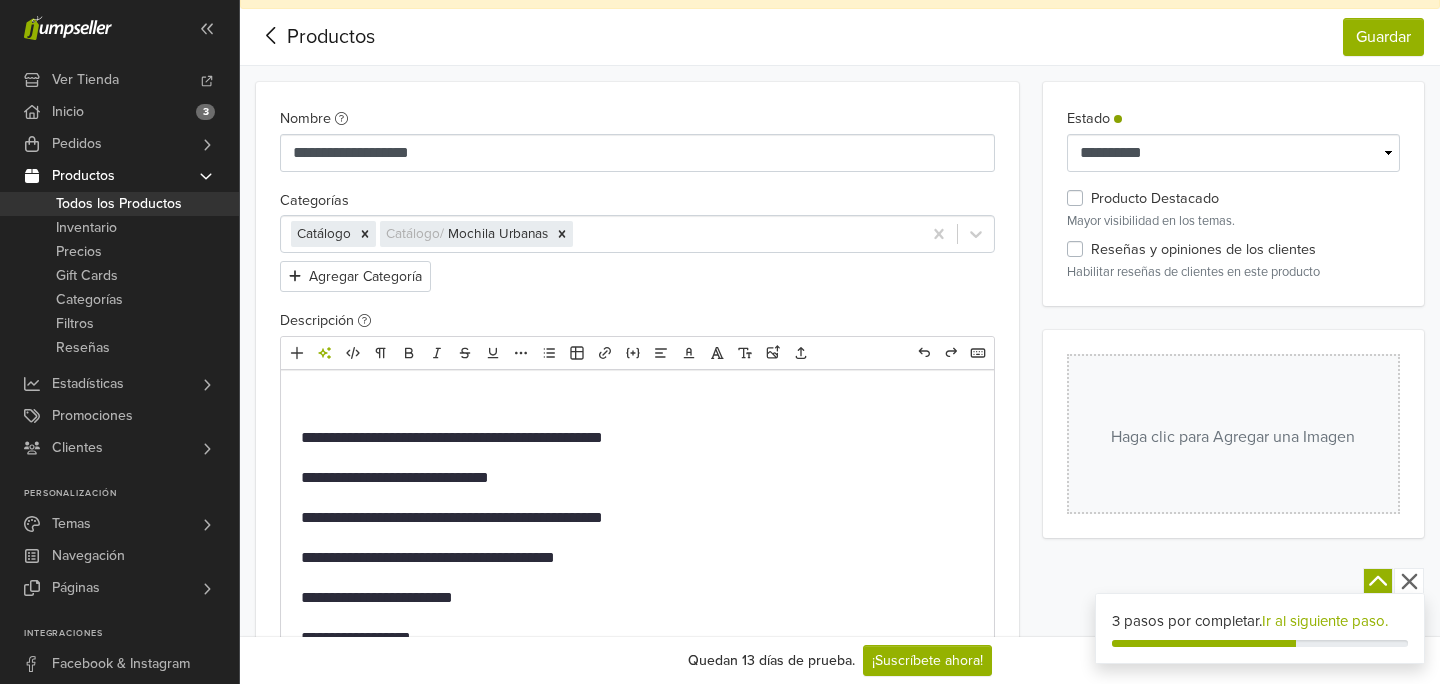 click at bounding box center [637, 398] 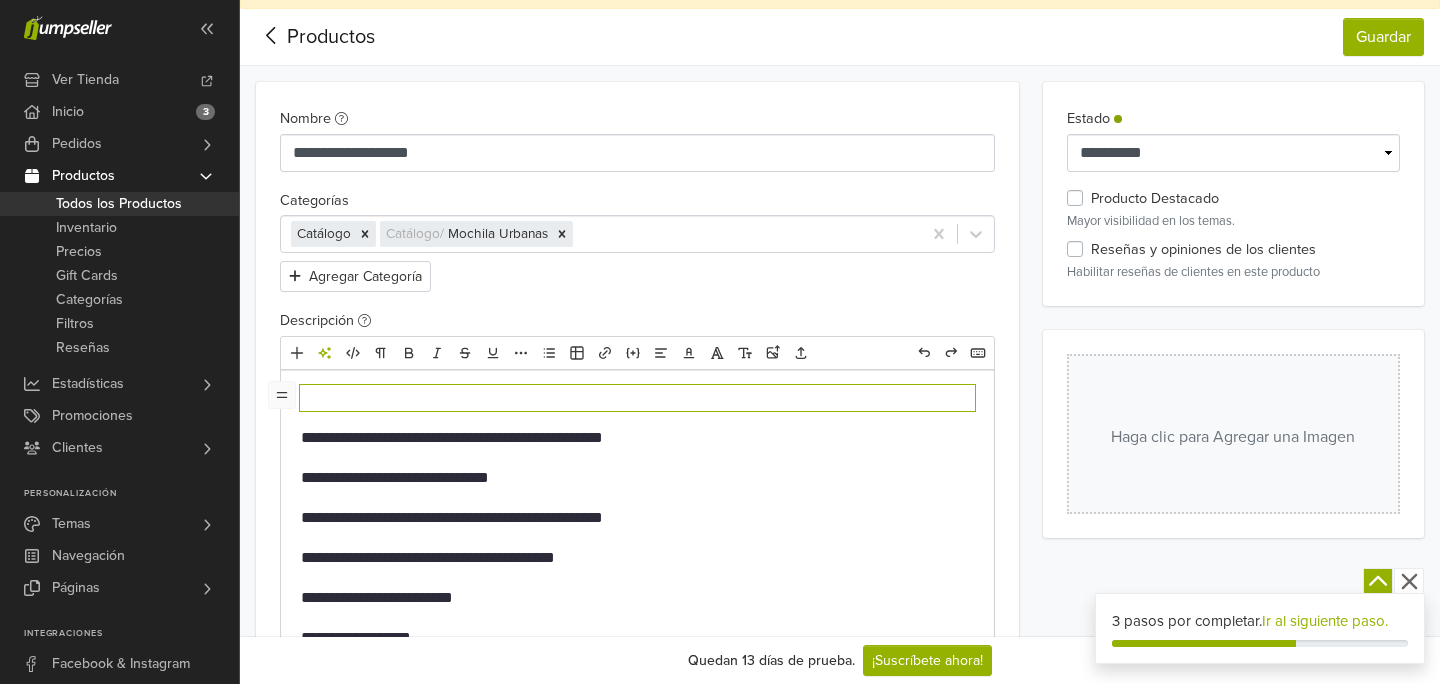 click at bounding box center (637, 398) 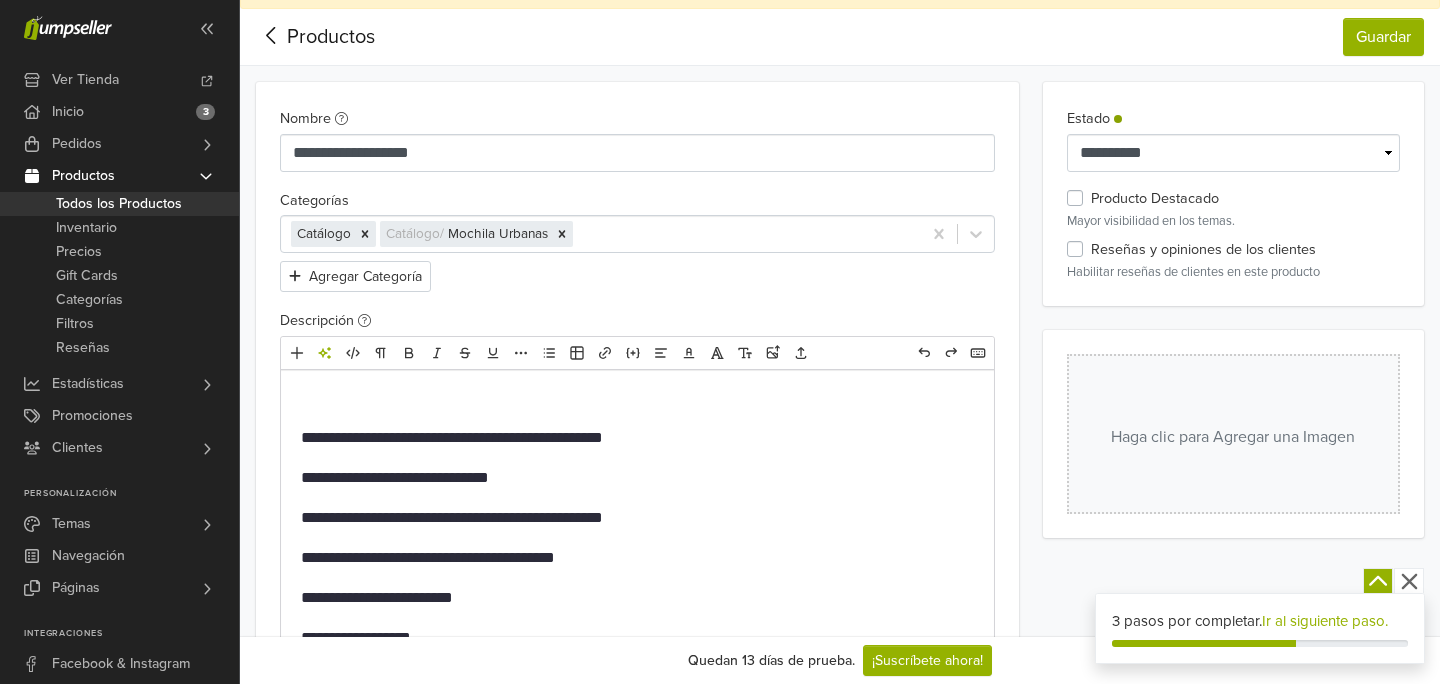 click at bounding box center (637, 398) 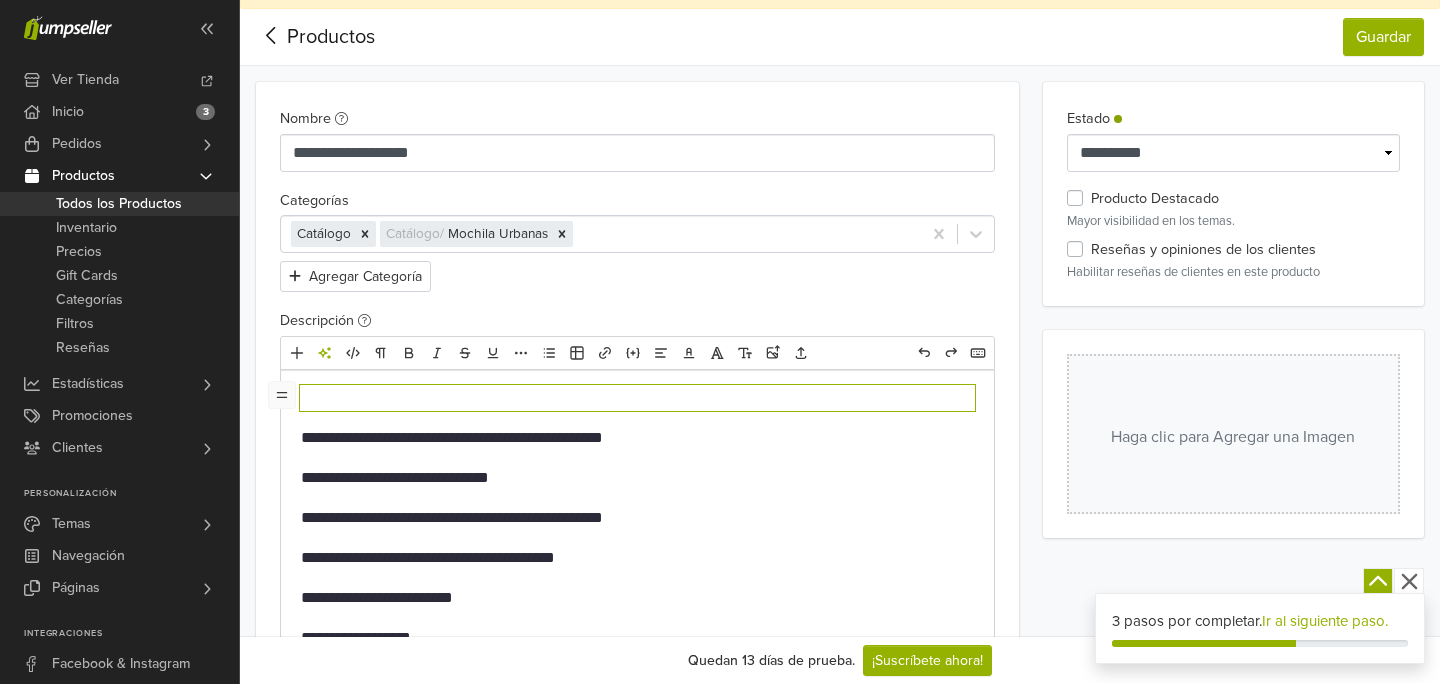 click at bounding box center [637, 398] 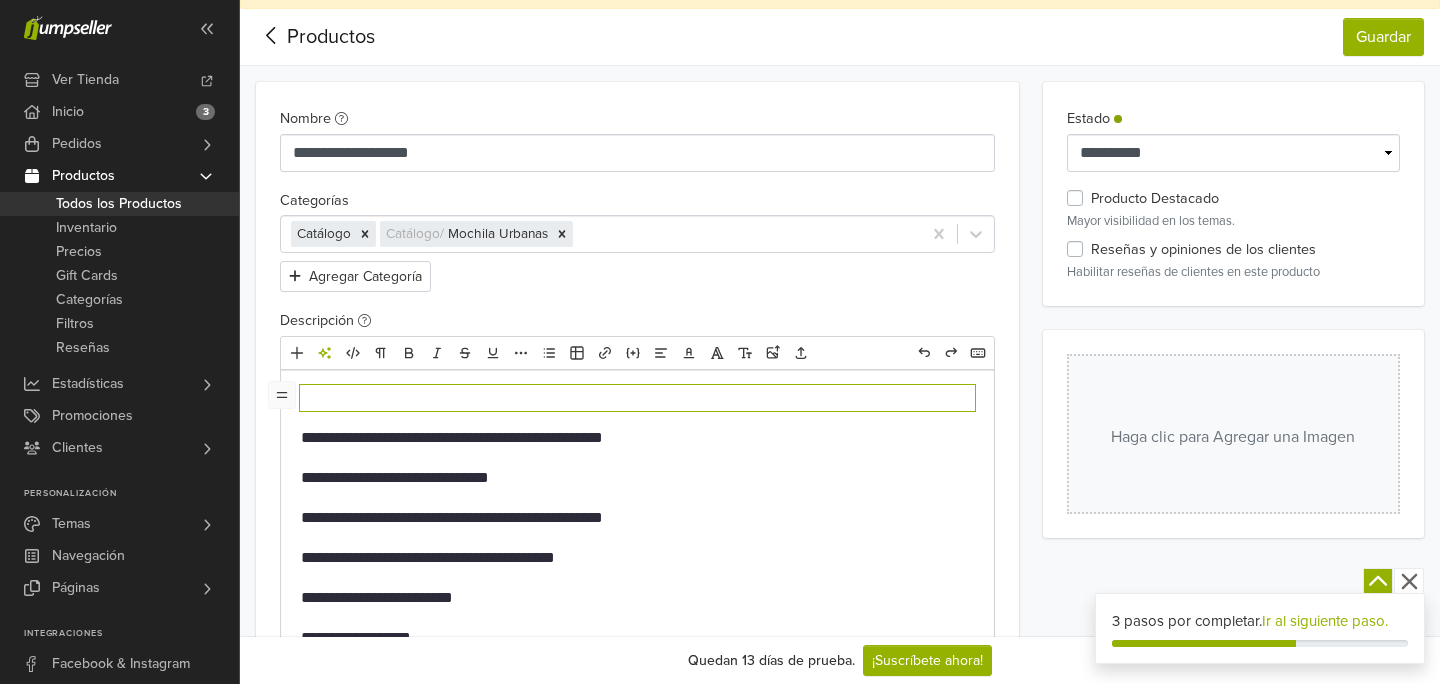 click at bounding box center [637, 398] 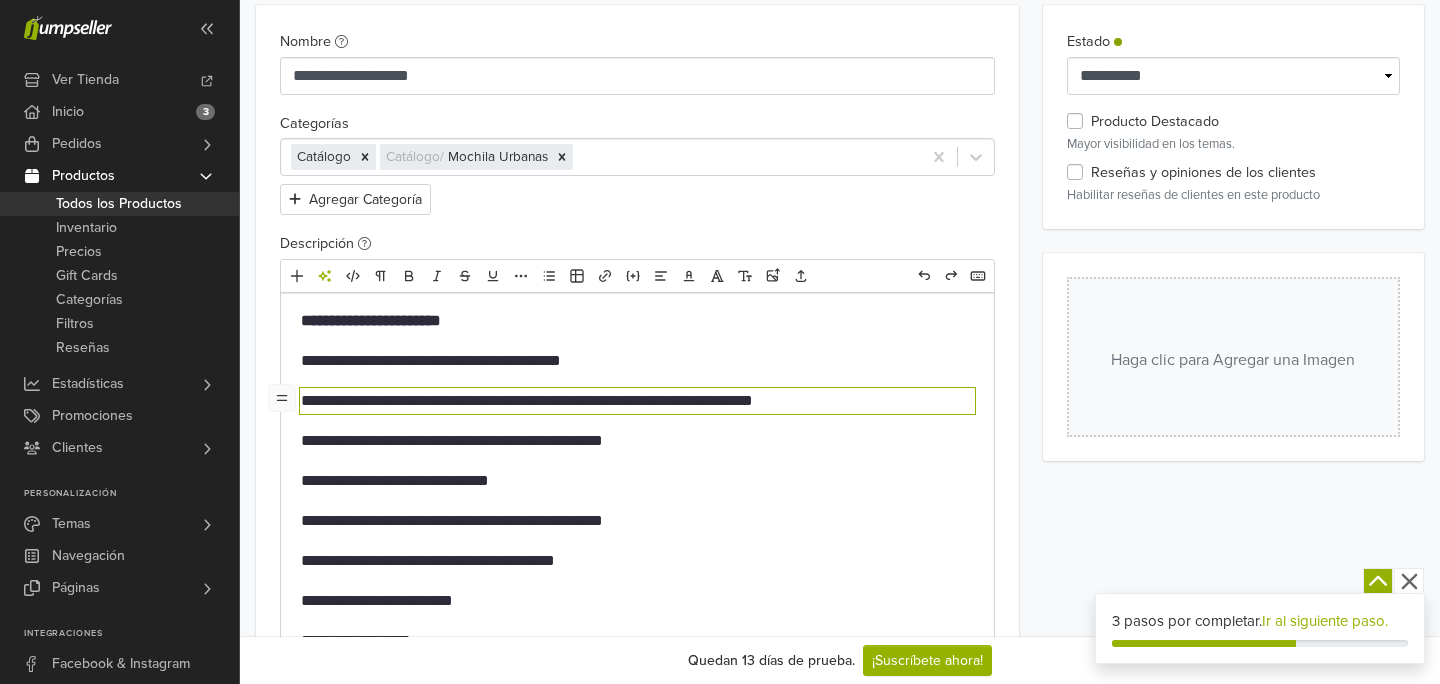 scroll, scrollTop: 119, scrollLeft: 0, axis: vertical 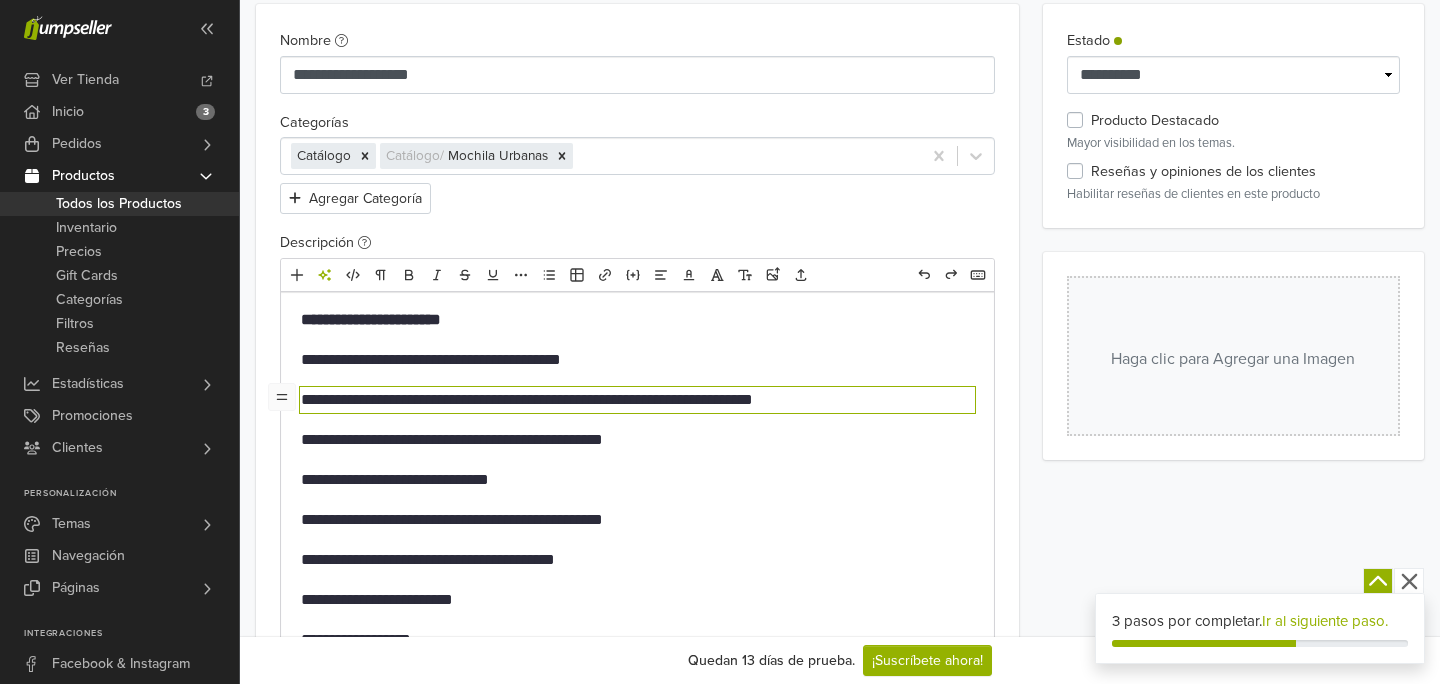 click on "**********" at bounding box center [637, 360] 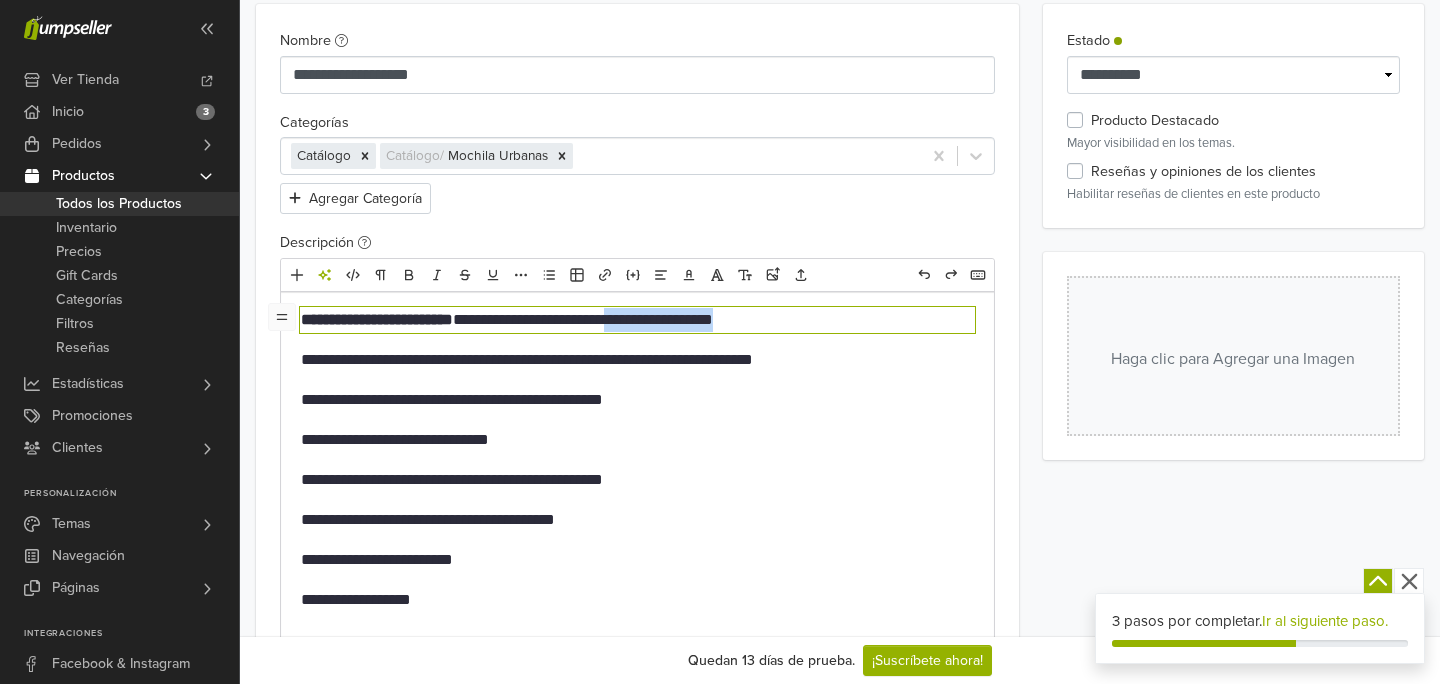 drag, startPoint x: 809, startPoint y: 321, endPoint x: 659, endPoint y: 323, distance: 150.01334 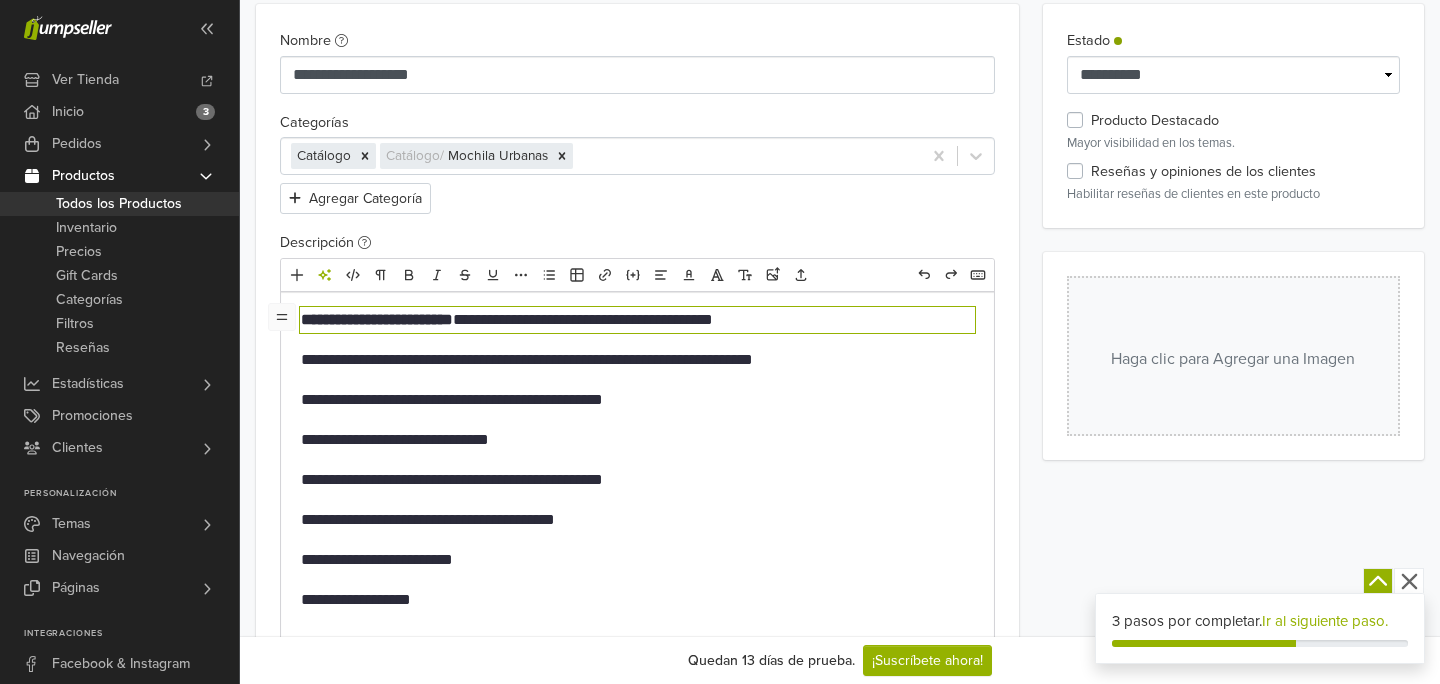 drag, startPoint x: 849, startPoint y: 370, endPoint x: 613, endPoint y: 373, distance: 236.01907 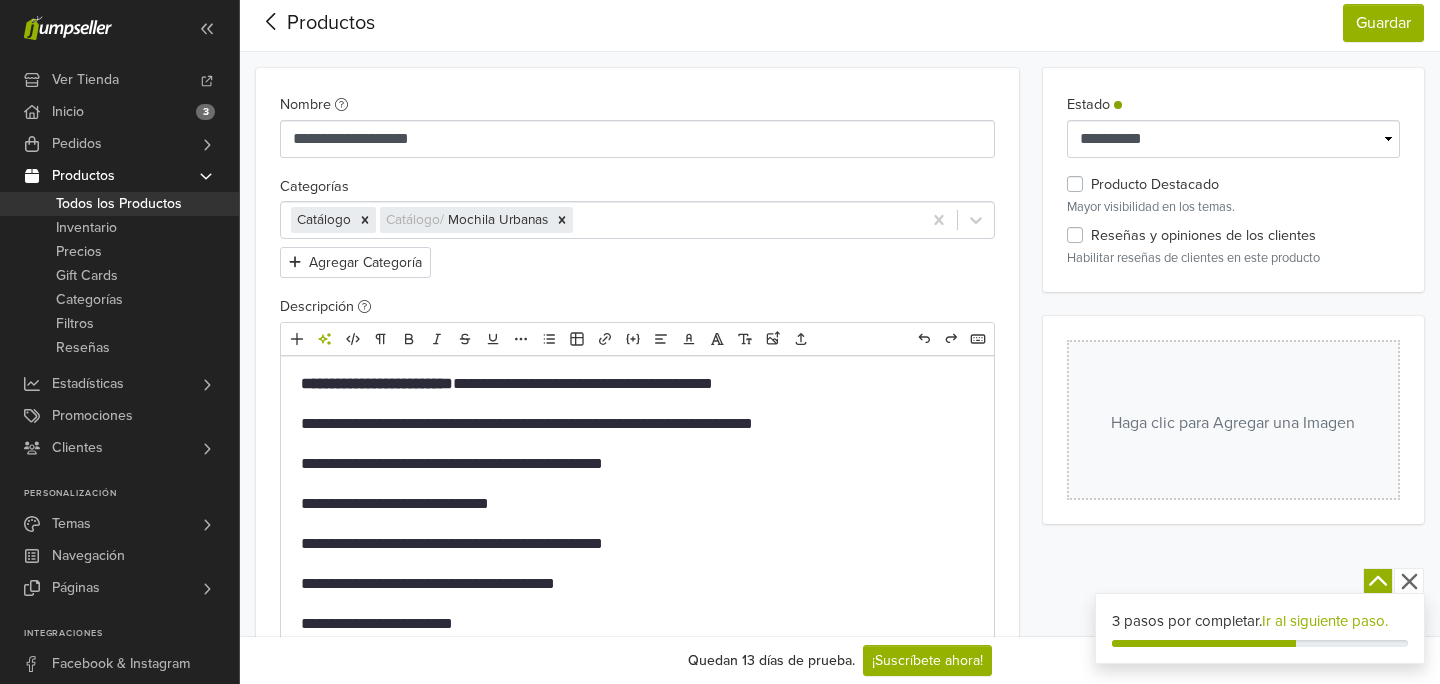 scroll, scrollTop: 54, scrollLeft: 0, axis: vertical 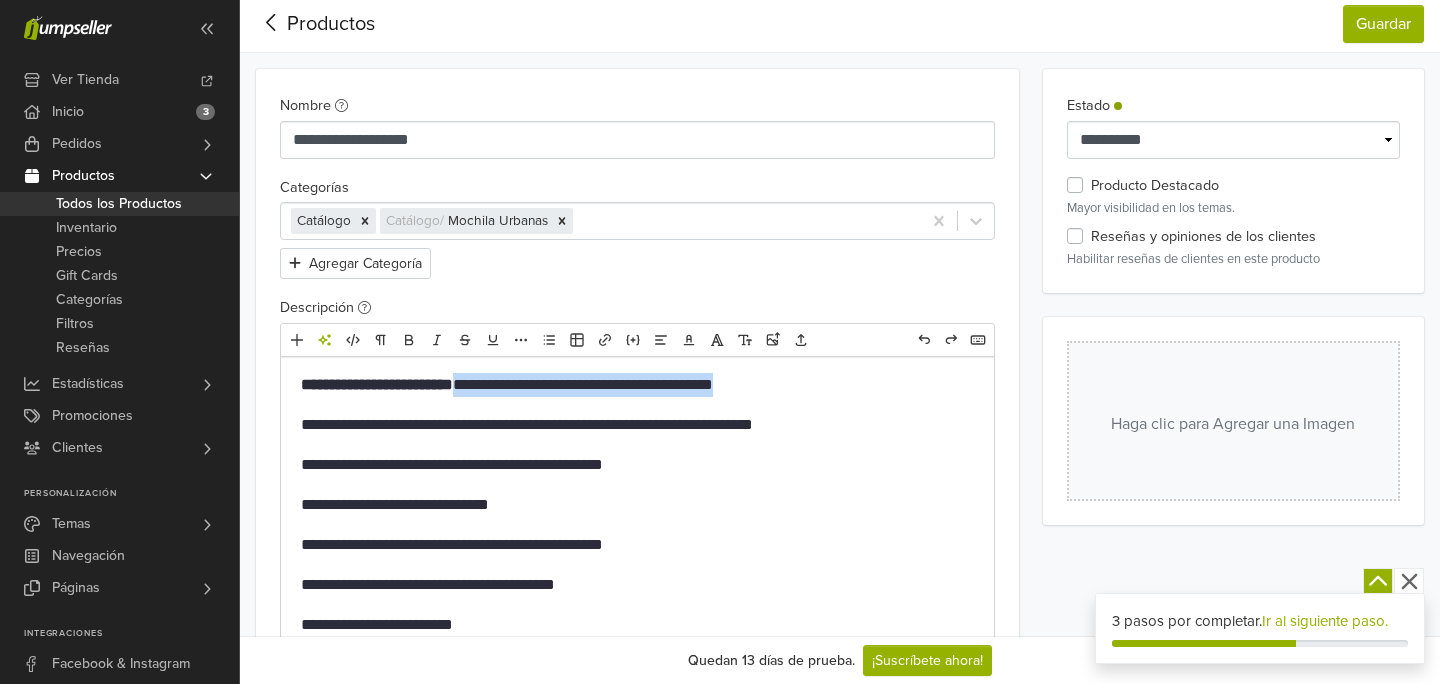 drag, startPoint x: 817, startPoint y: 386, endPoint x: 491, endPoint y: 391, distance: 326.03833 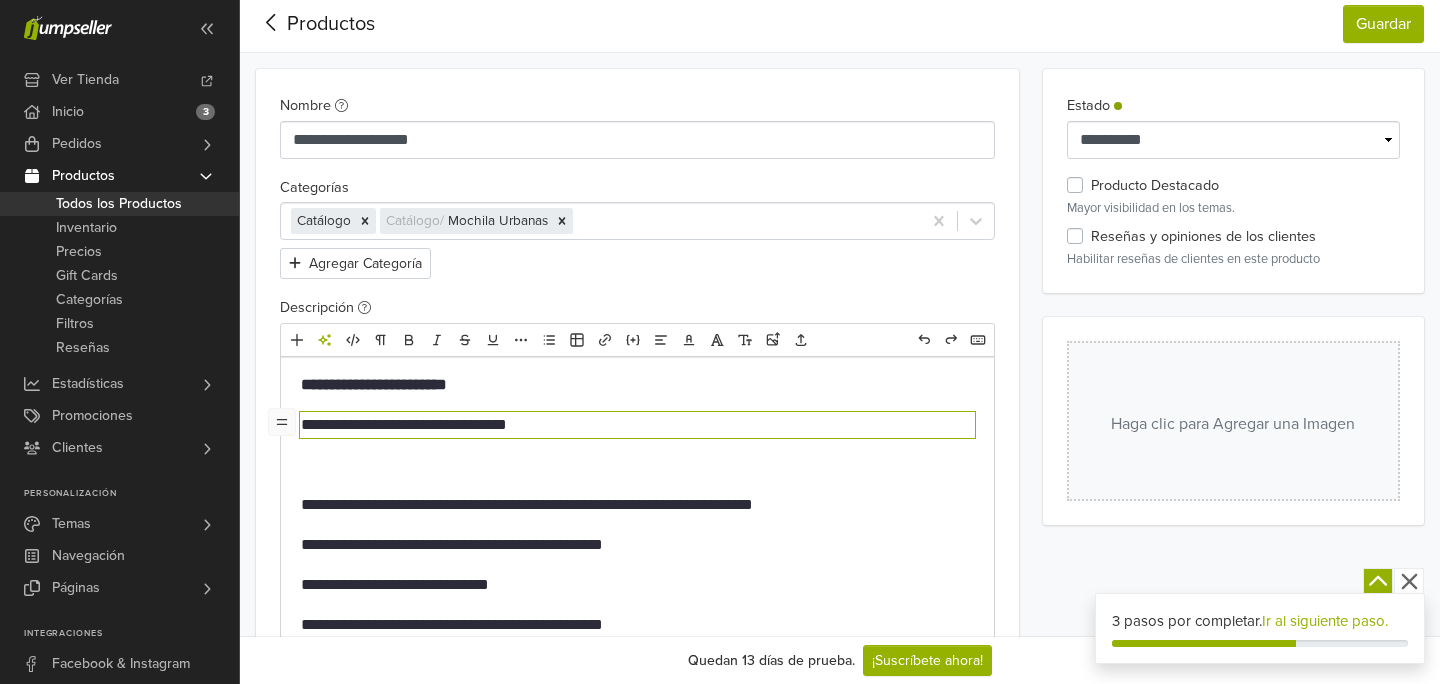 click on "**********" at bounding box center (637, 425) 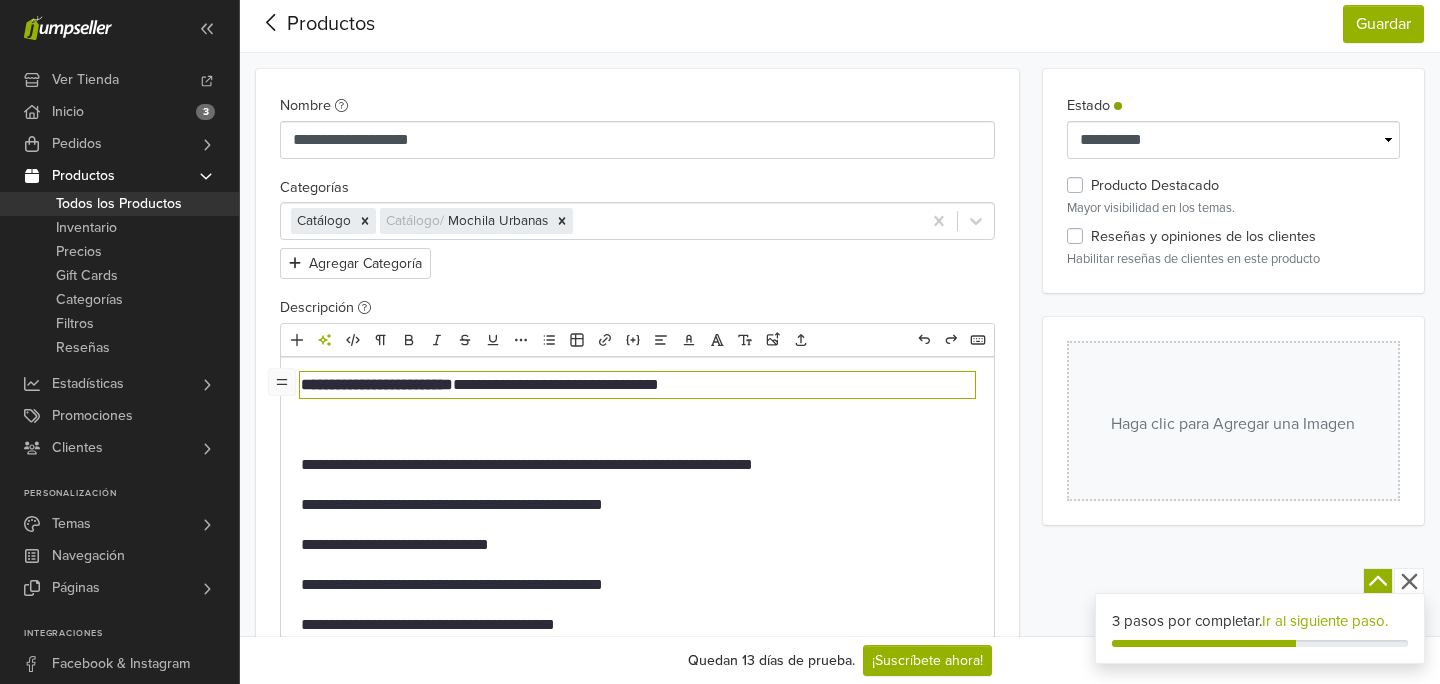 click on "**********" at bounding box center [637, 465] 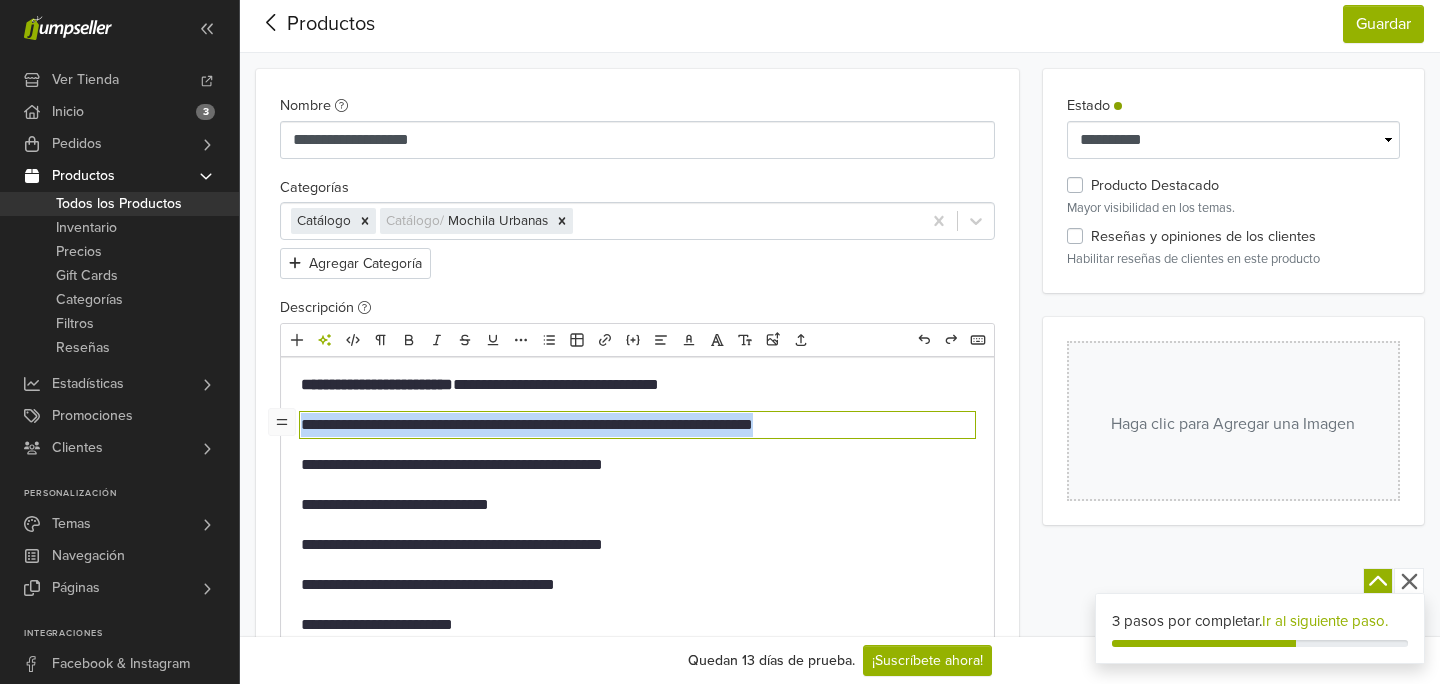 drag, startPoint x: 835, startPoint y: 424, endPoint x: 394, endPoint y: 411, distance: 441.19156 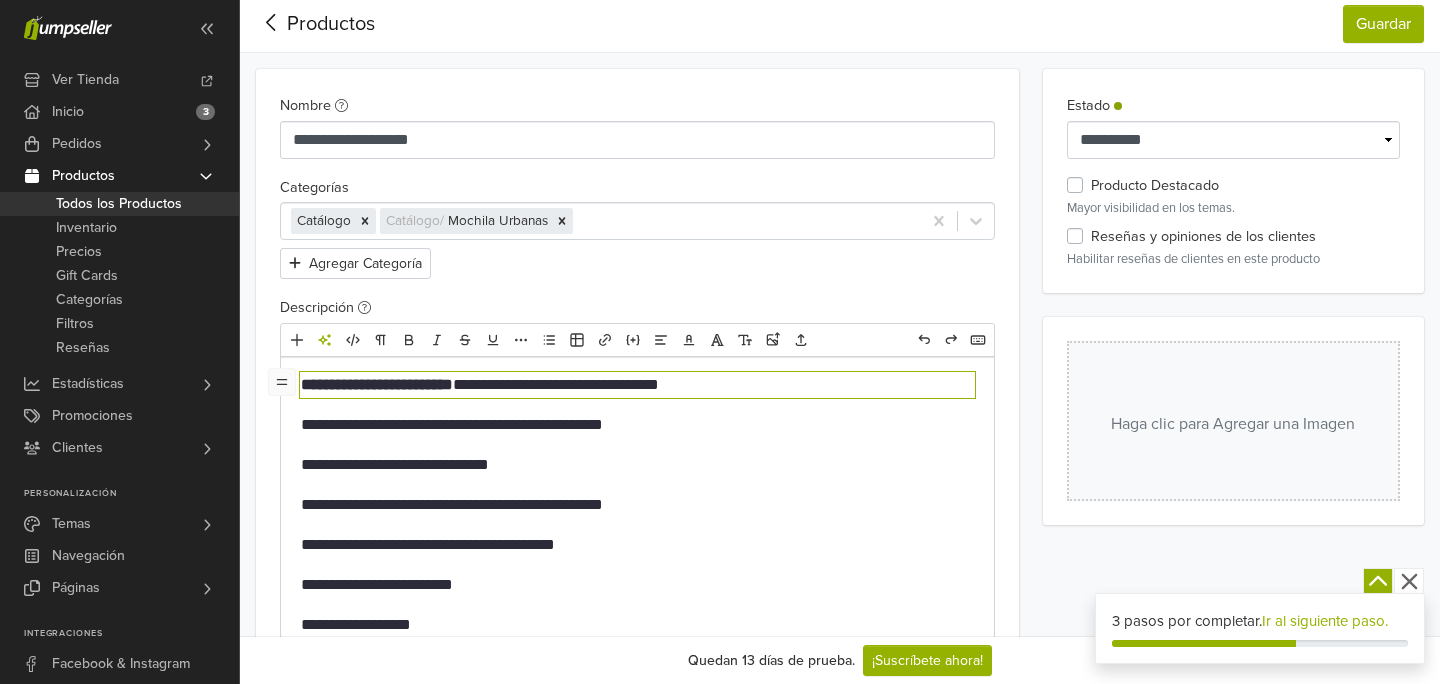 click on "**********" at bounding box center (637, 385) 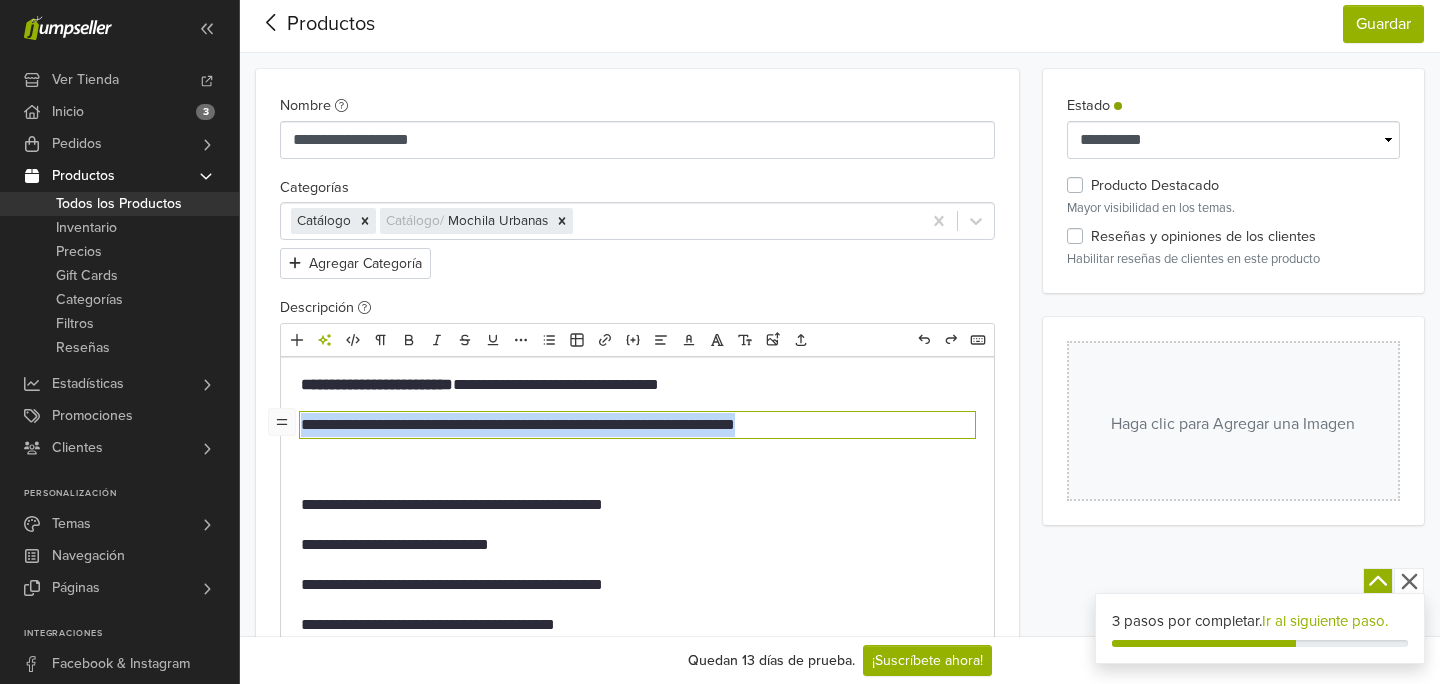 drag, startPoint x: 861, startPoint y: 425, endPoint x: 299, endPoint y: 419, distance: 562.03204 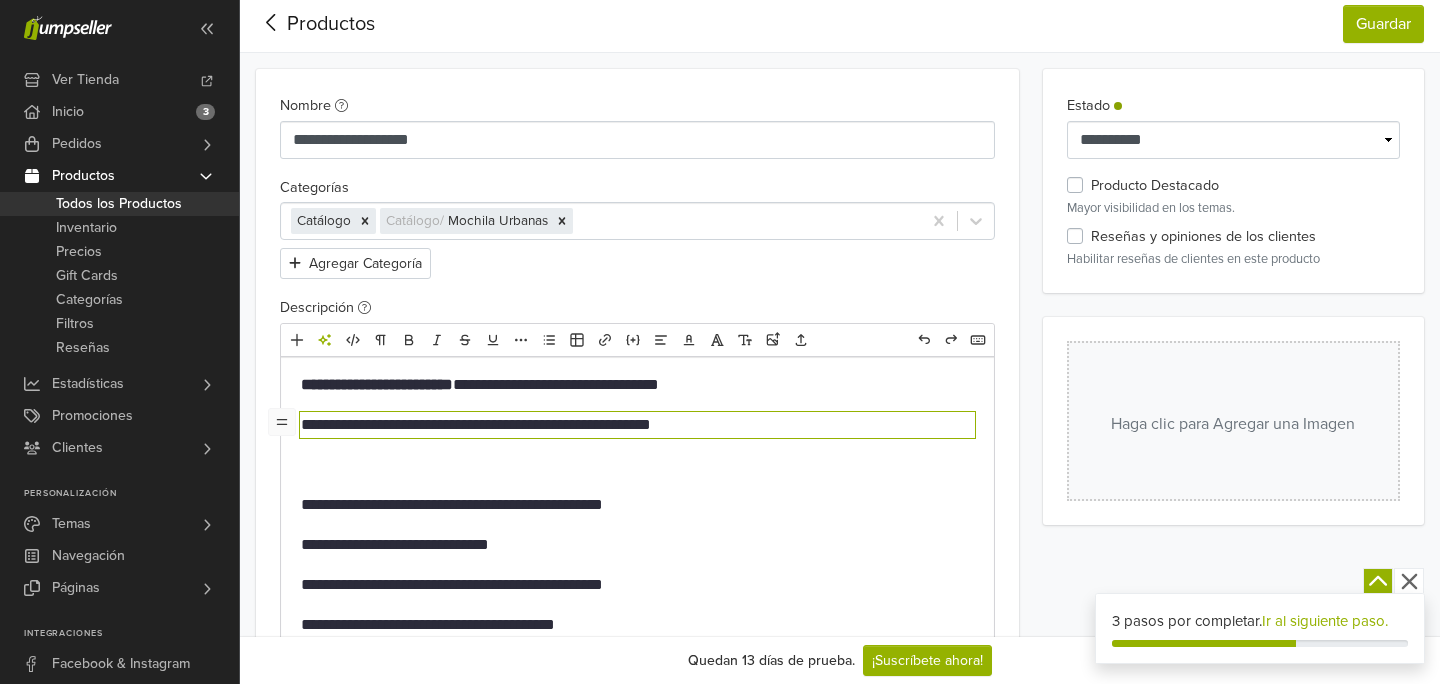 click on "**********" at bounding box center (637, 425) 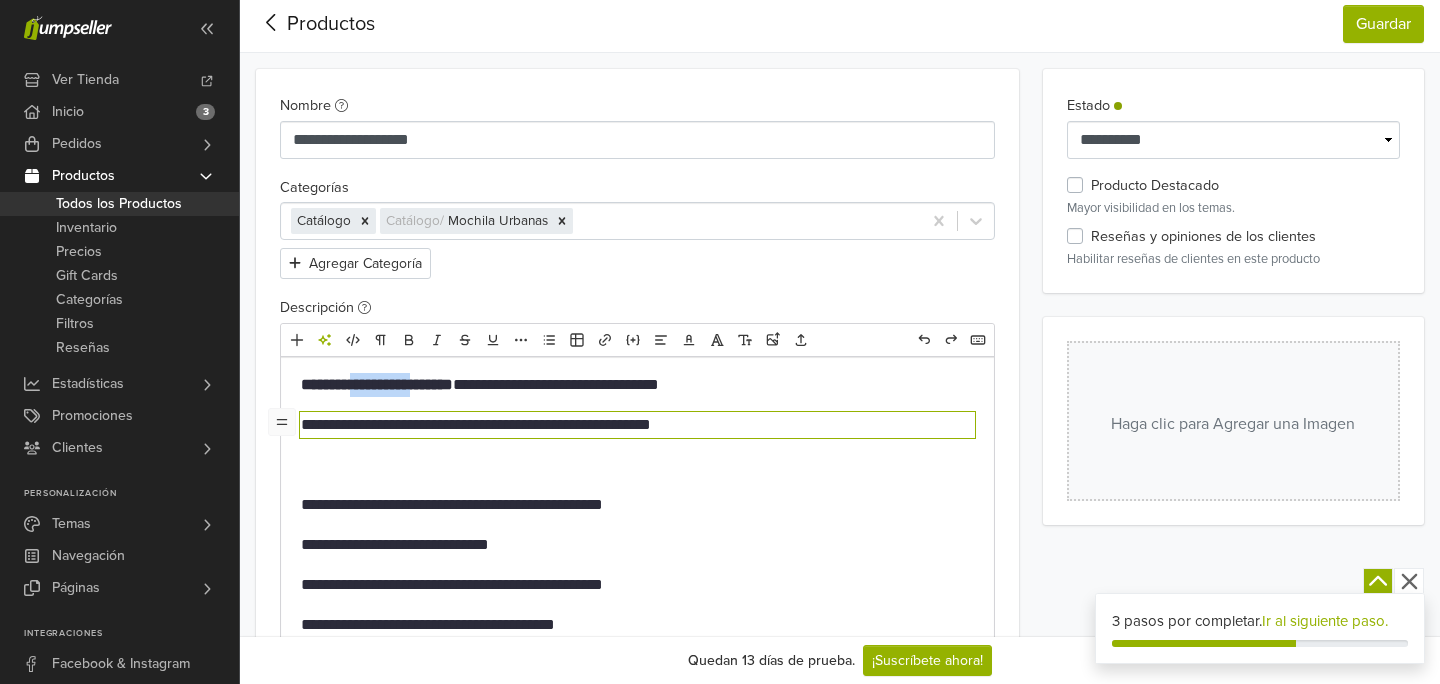 drag, startPoint x: 449, startPoint y: 386, endPoint x: 370, endPoint y: 384, distance: 79.025314 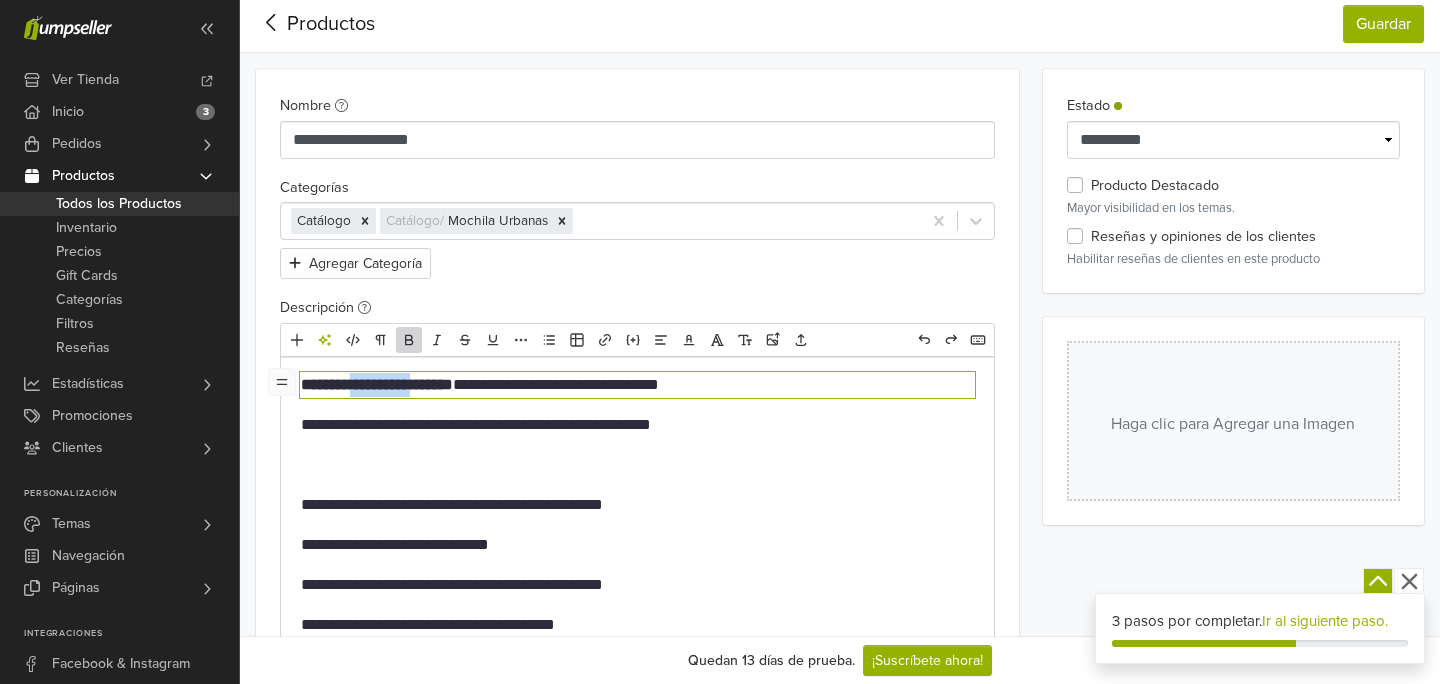 click on "**********" at bounding box center (377, 384) 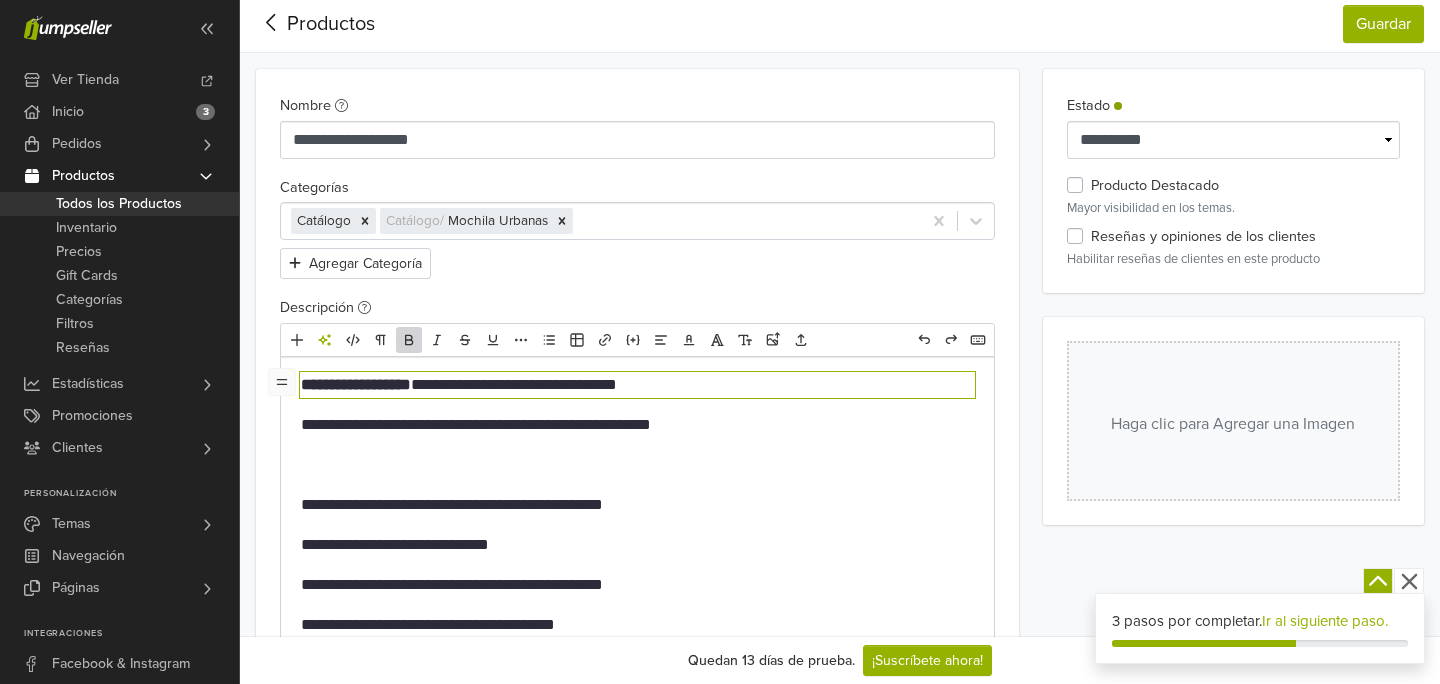 click on "**********" at bounding box center [637, 385] 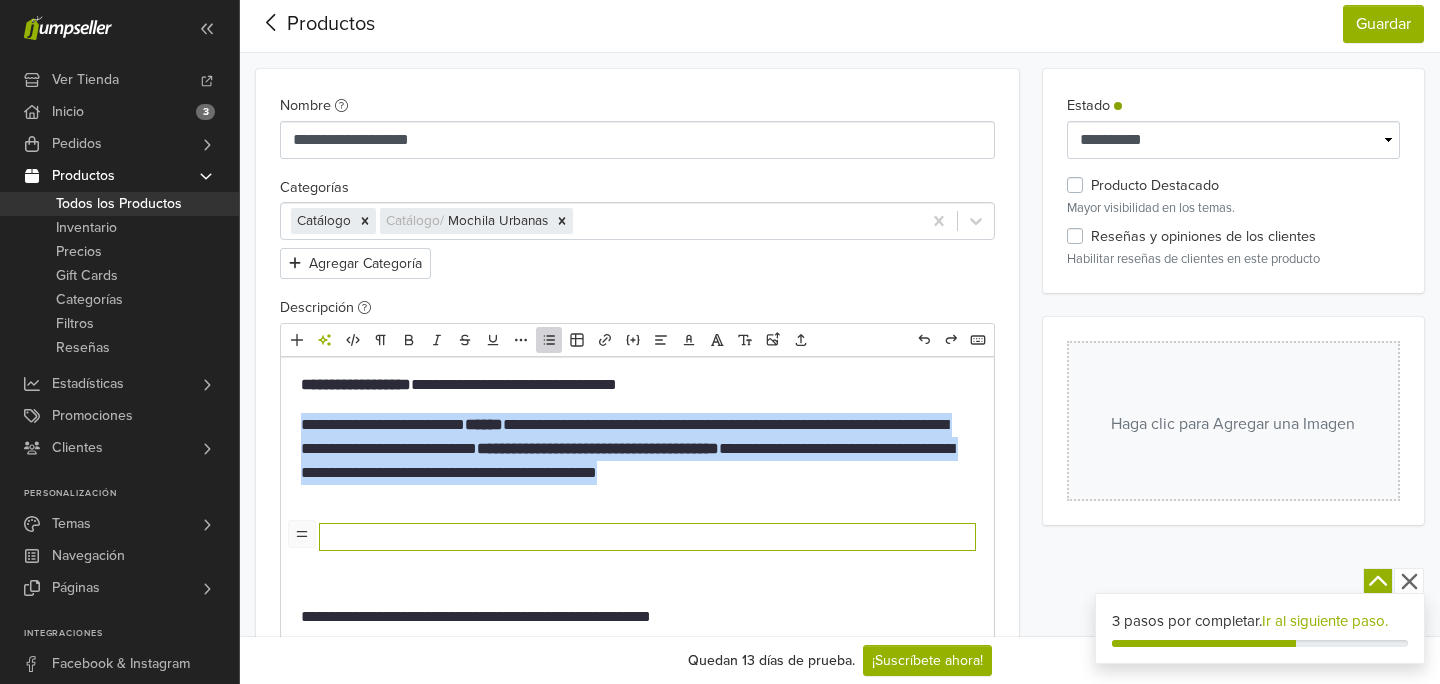 drag, startPoint x: 342, startPoint y: 493, endPoint x: 301, endPoint y: 408, distance: 94.371605 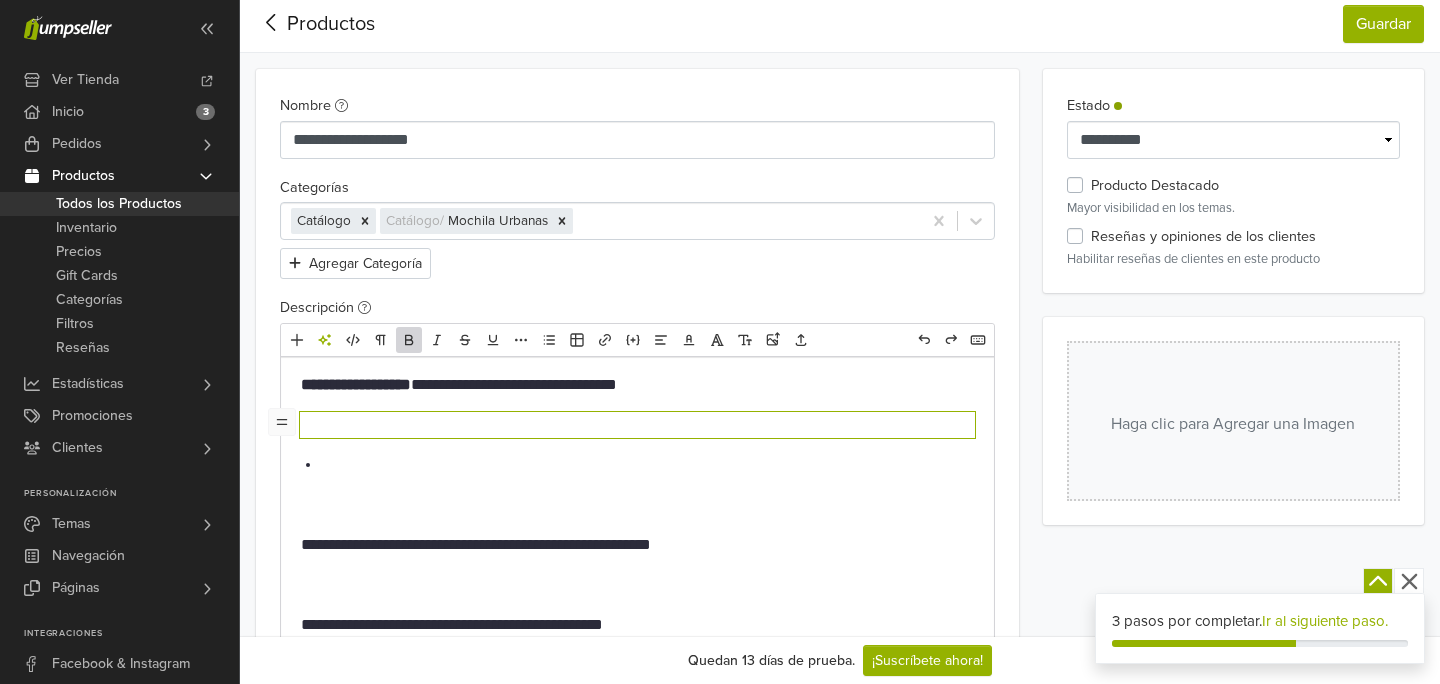click on "**********" at bounding box center [637, 665] 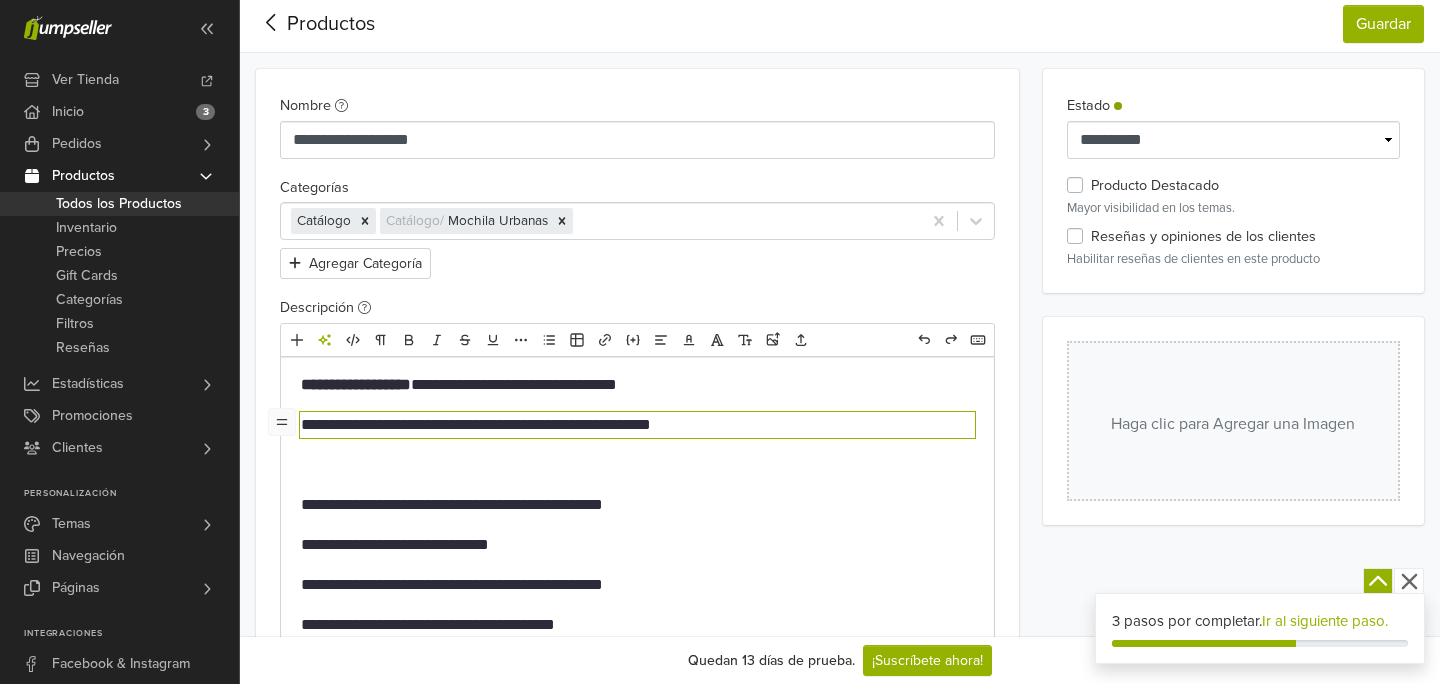 click on "**********" at bounding box center [637, 505] 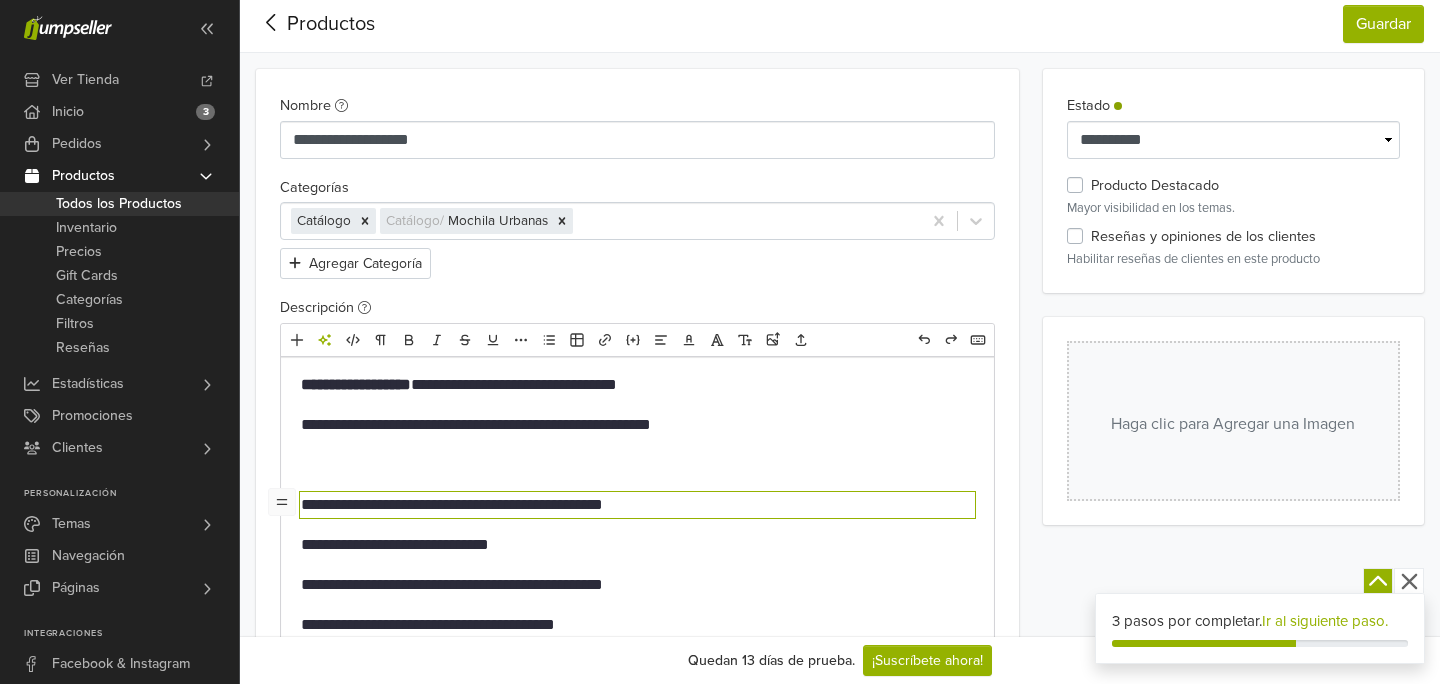 click on "**********" at bounding box center (637, 505) 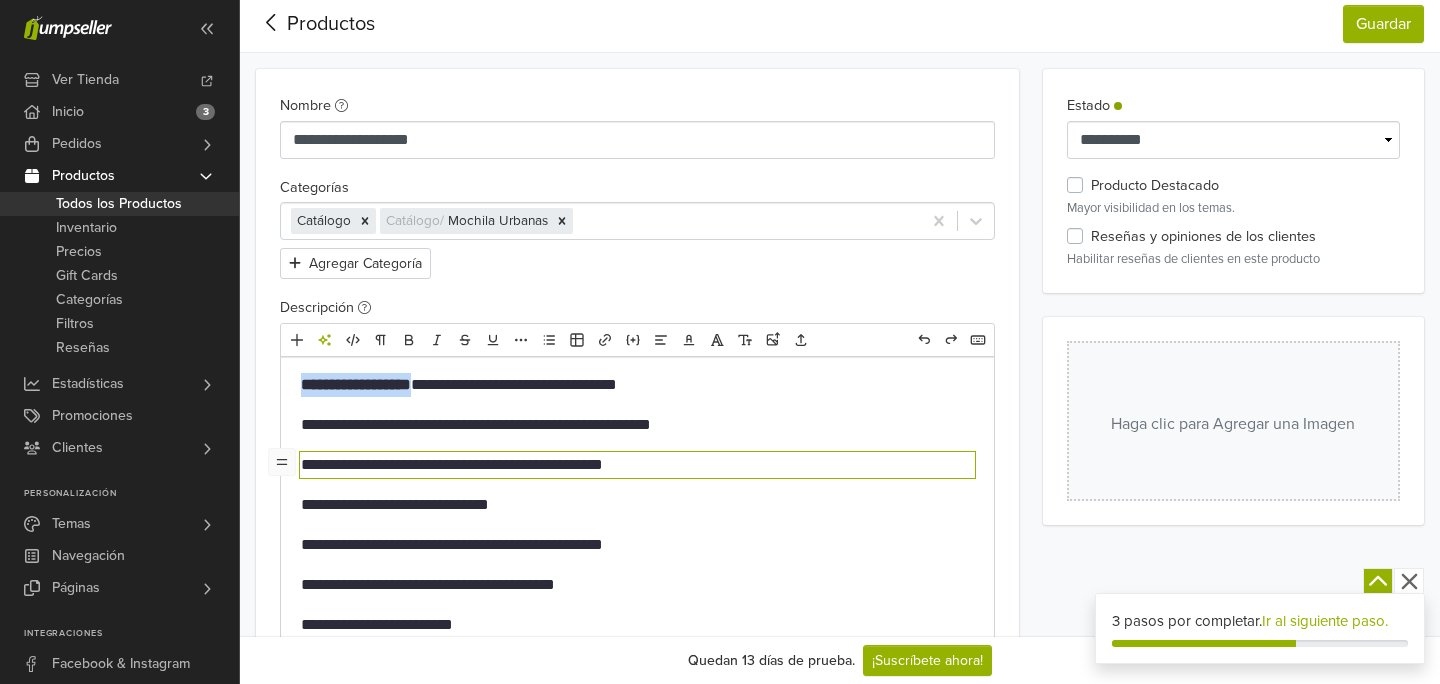 drag, startPoint x: 432, startPoint y: 383, endPoint x: 298, endPoint y: 382, distance: 134.00374 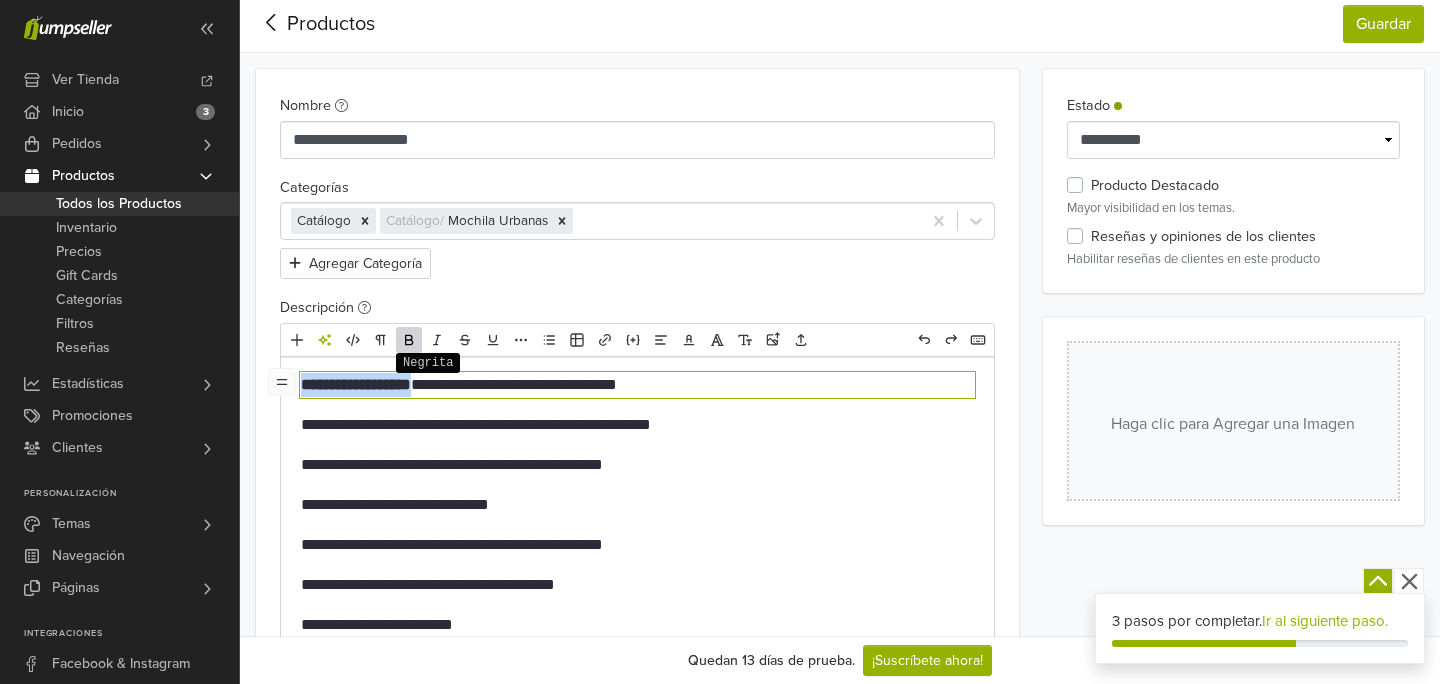 click 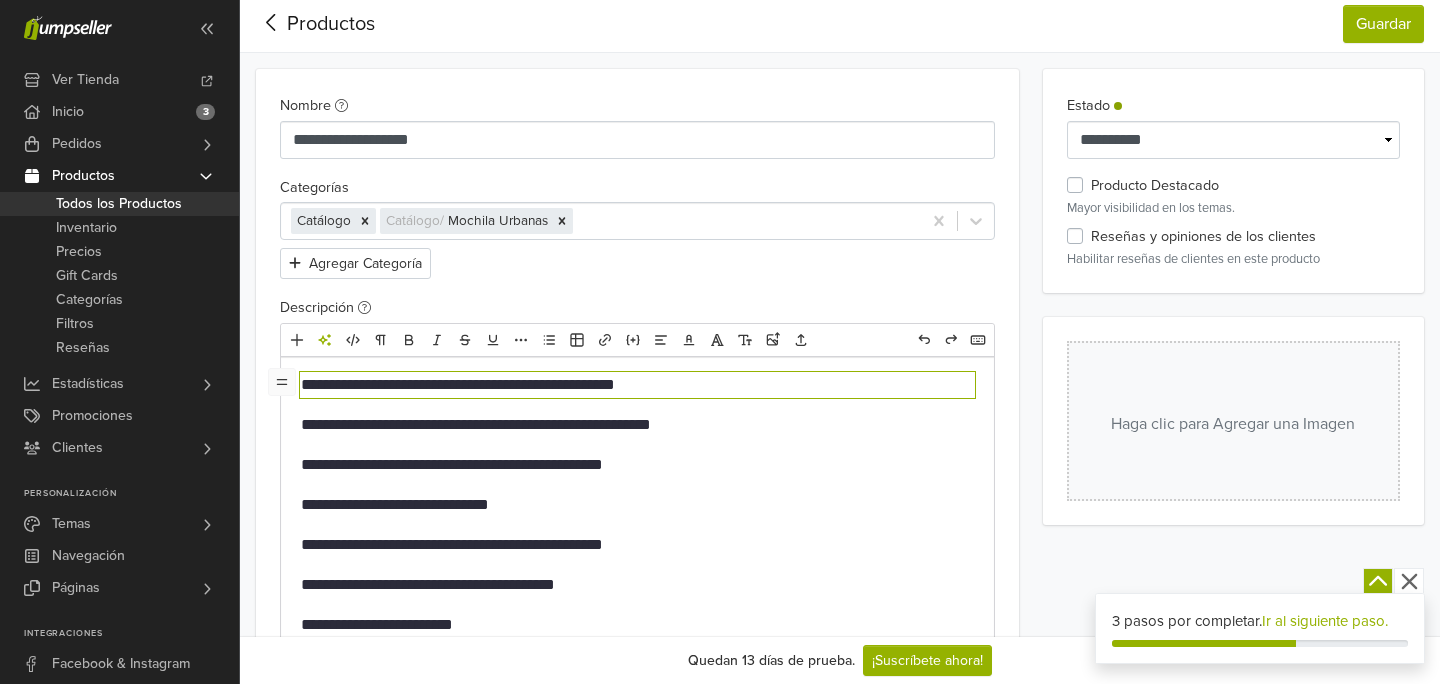 click on "**********" at bounding box center (637, 545) 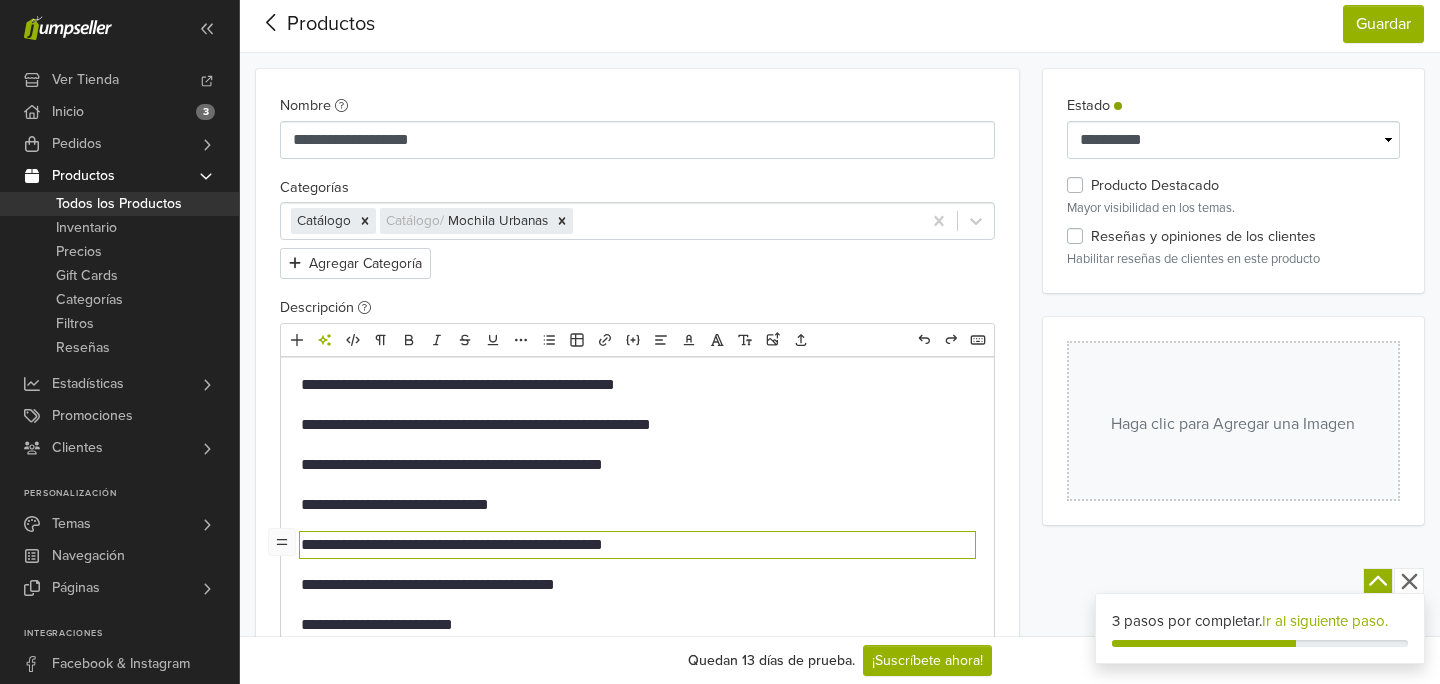 click on "**********" at bounding box center [637, 425] 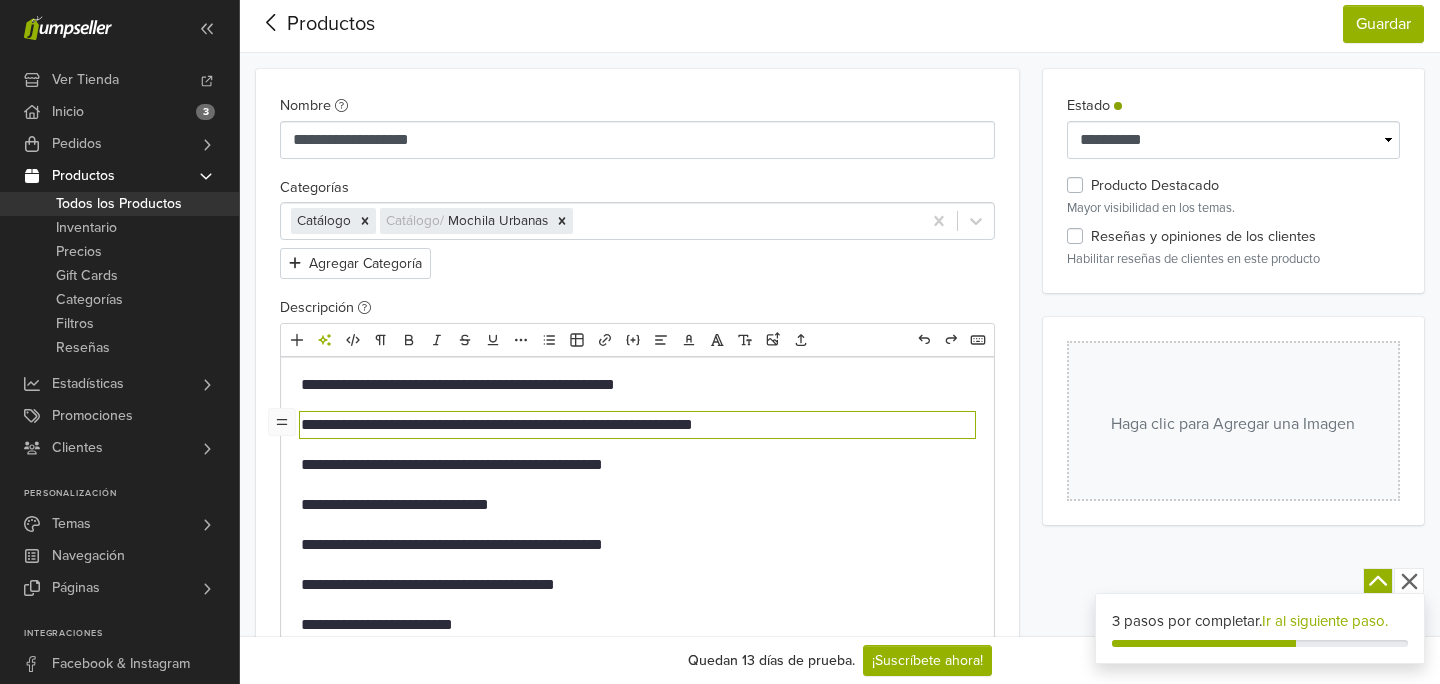 click on "**********" at bounding box center [637, 545] 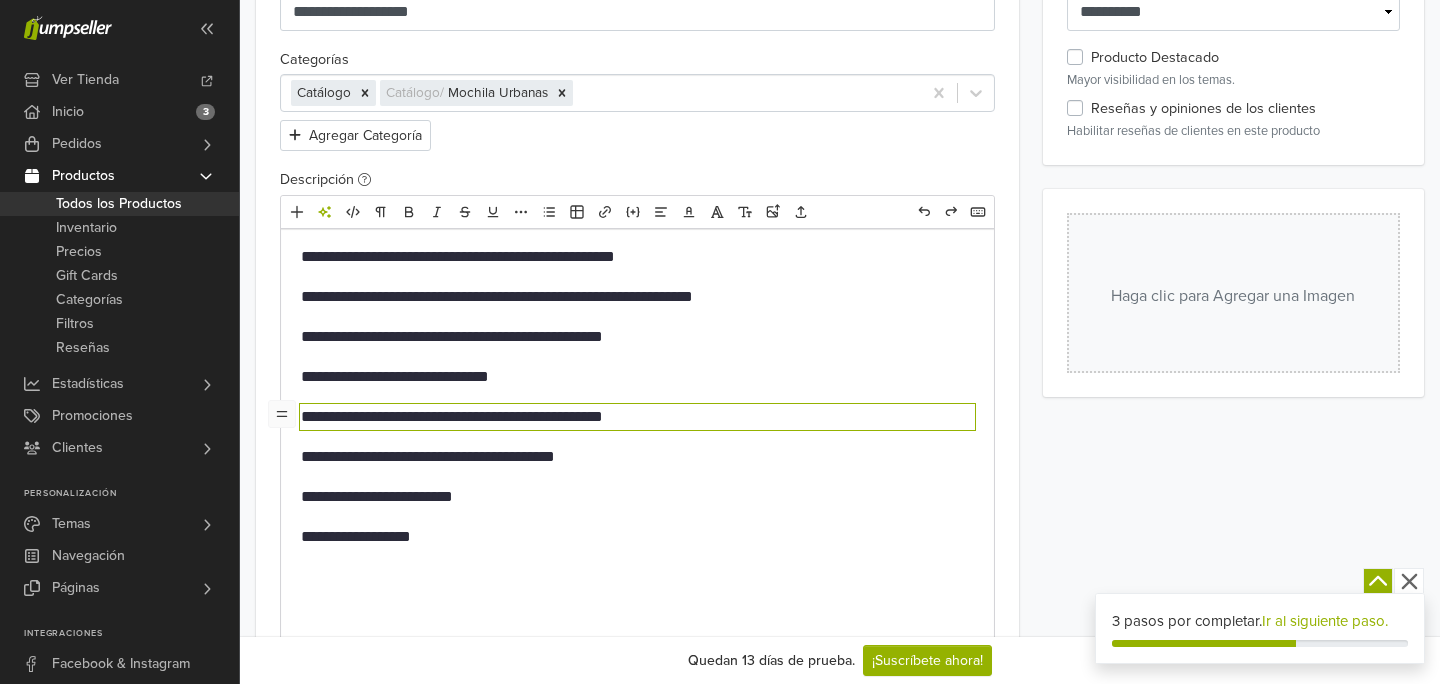 scroll, scrollTop: 184, scrollLeft: 0, axis: vertical 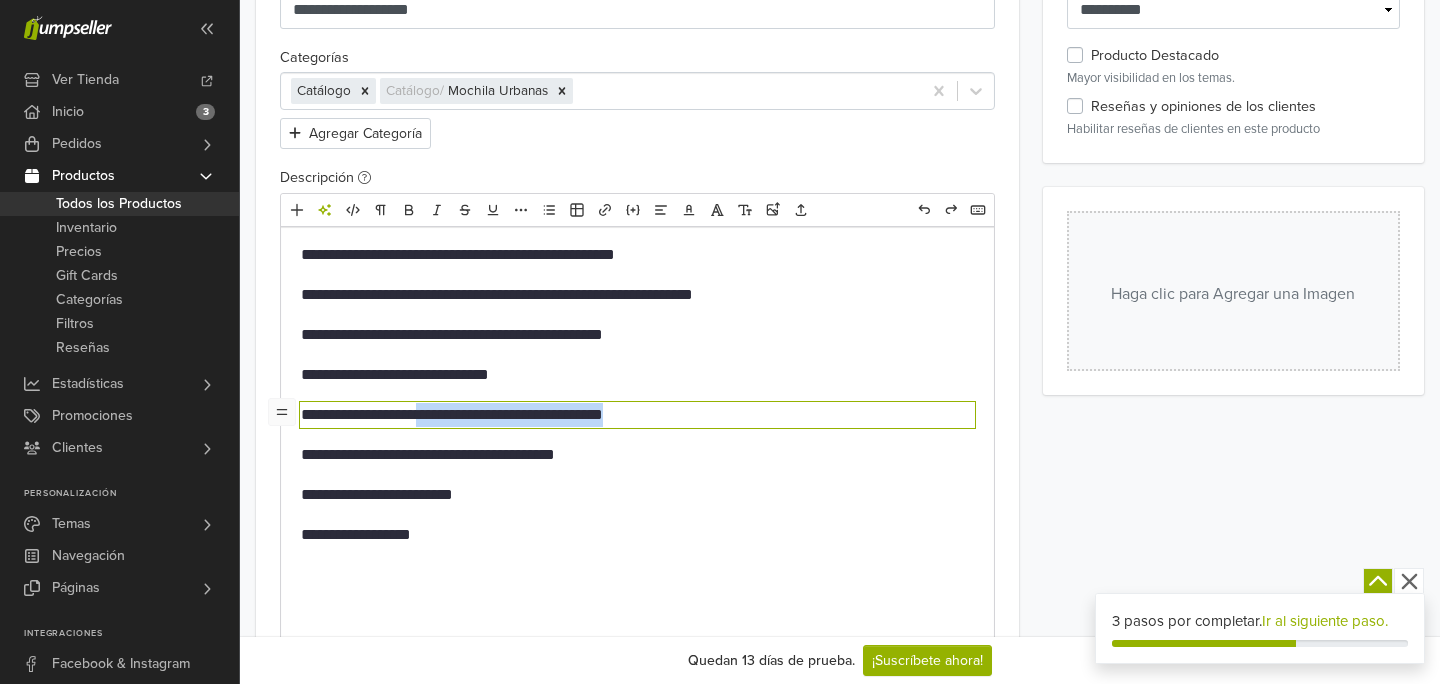 drag, startPoint x: 655, startPoint y: 416, endPoint x: 429, endPoint y: 421, distance: 226.0553 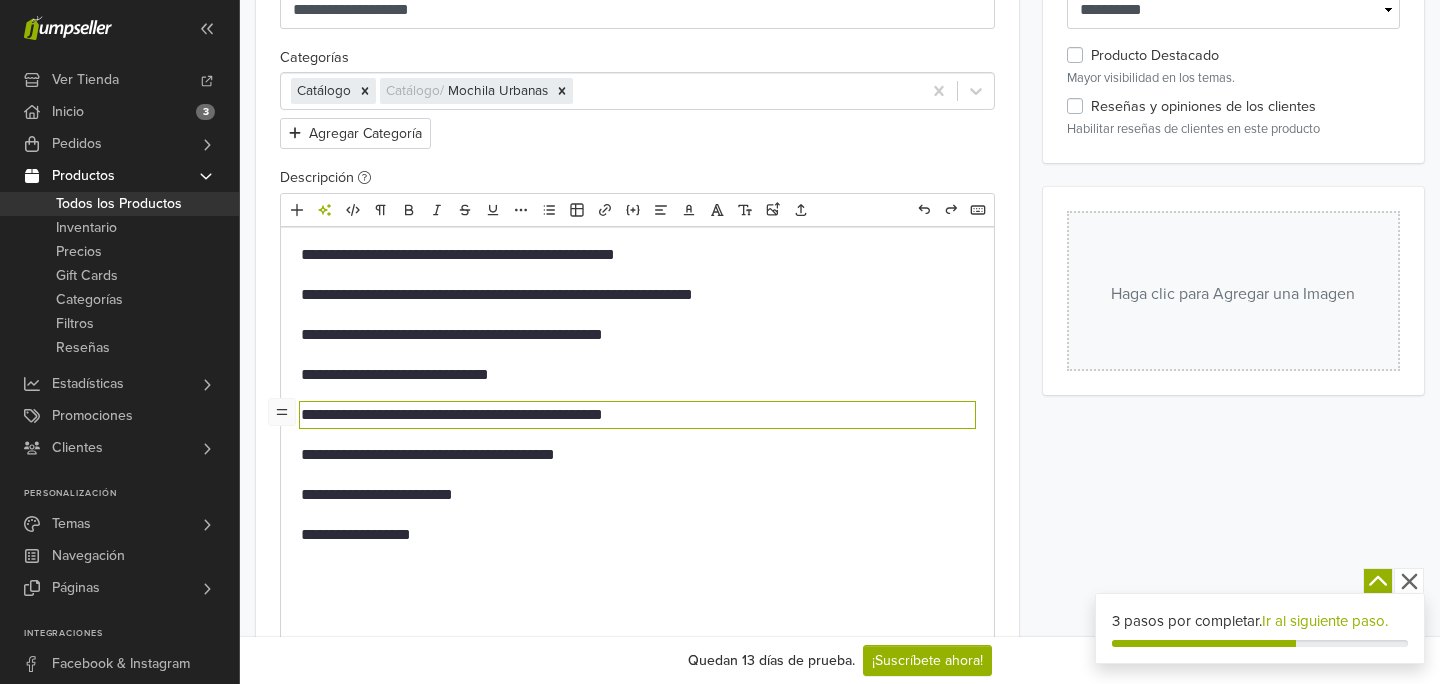 click on "**********" at bounding box center [637, 455] 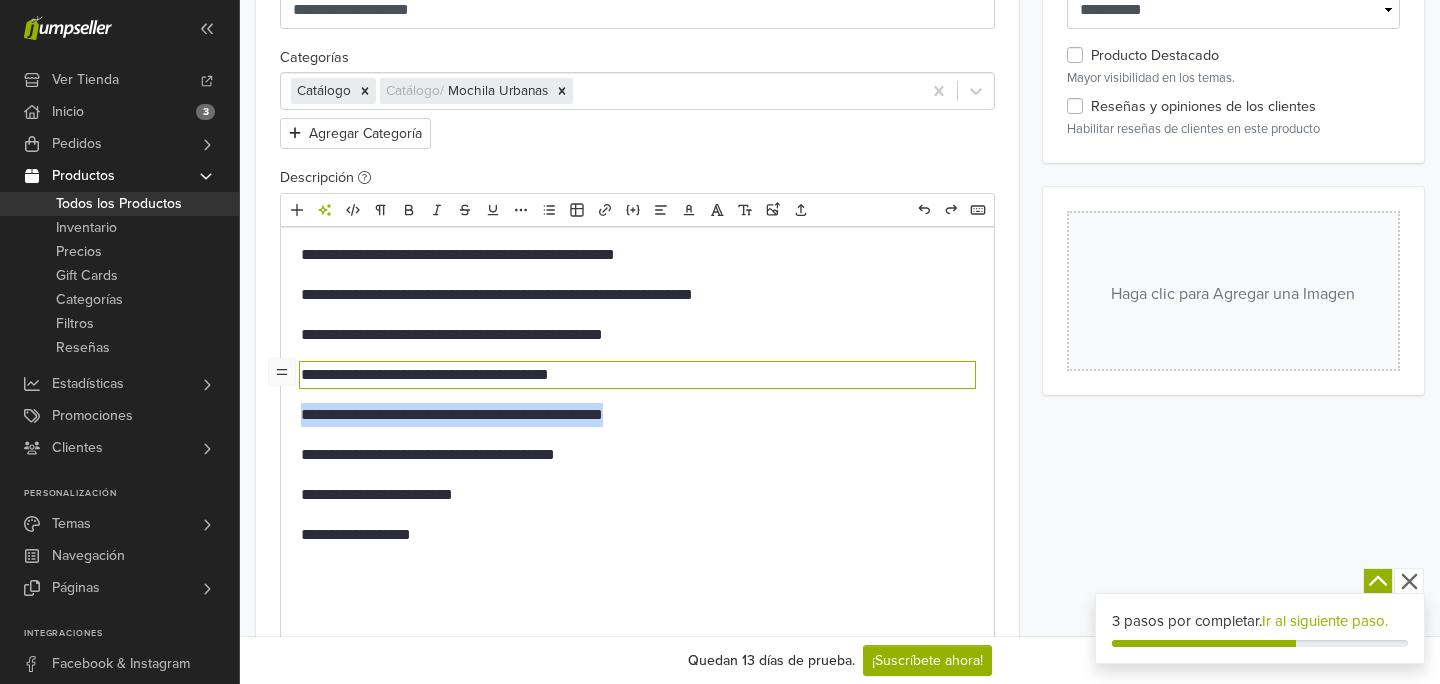 drag, startPoint x: 681, startPoint y: 425, endPoint x: 296, endPoint y: 415, distance: 385.12985 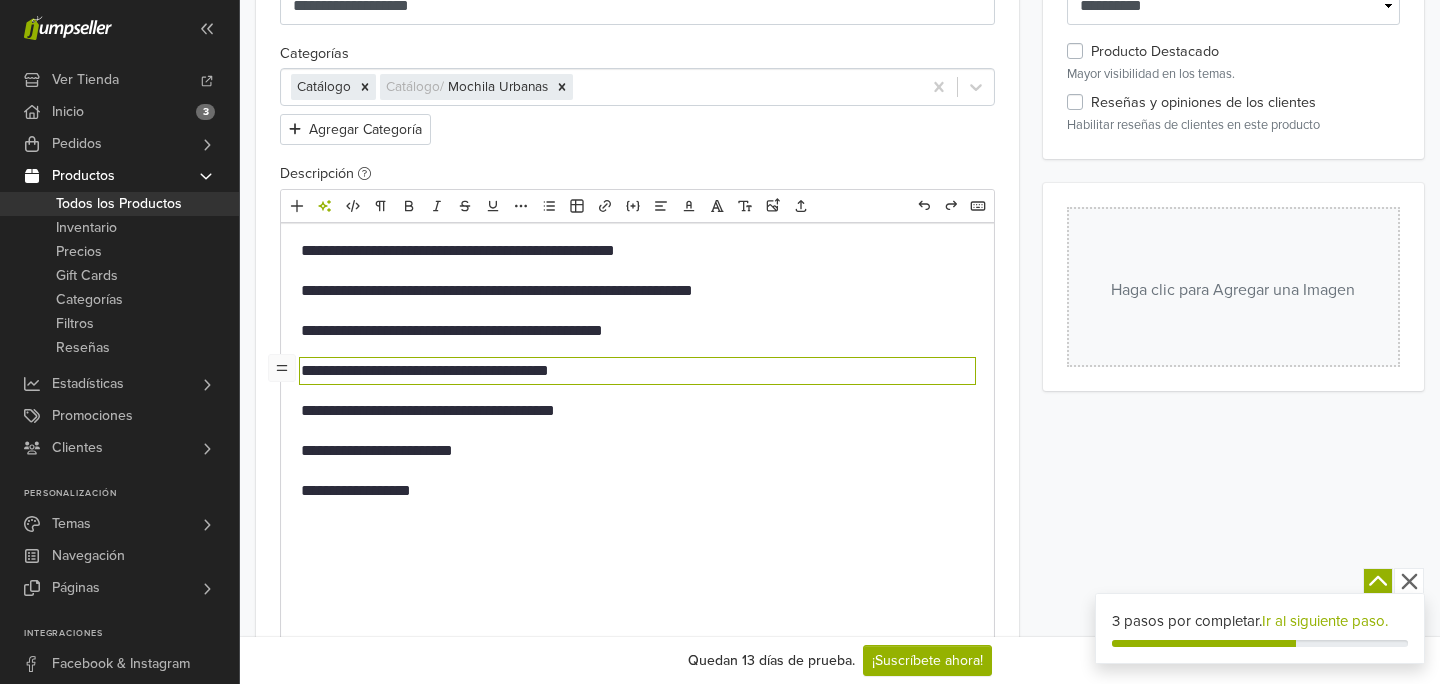 scroll, scrollTop: 204, scrollLeft: 0, axis: vertical 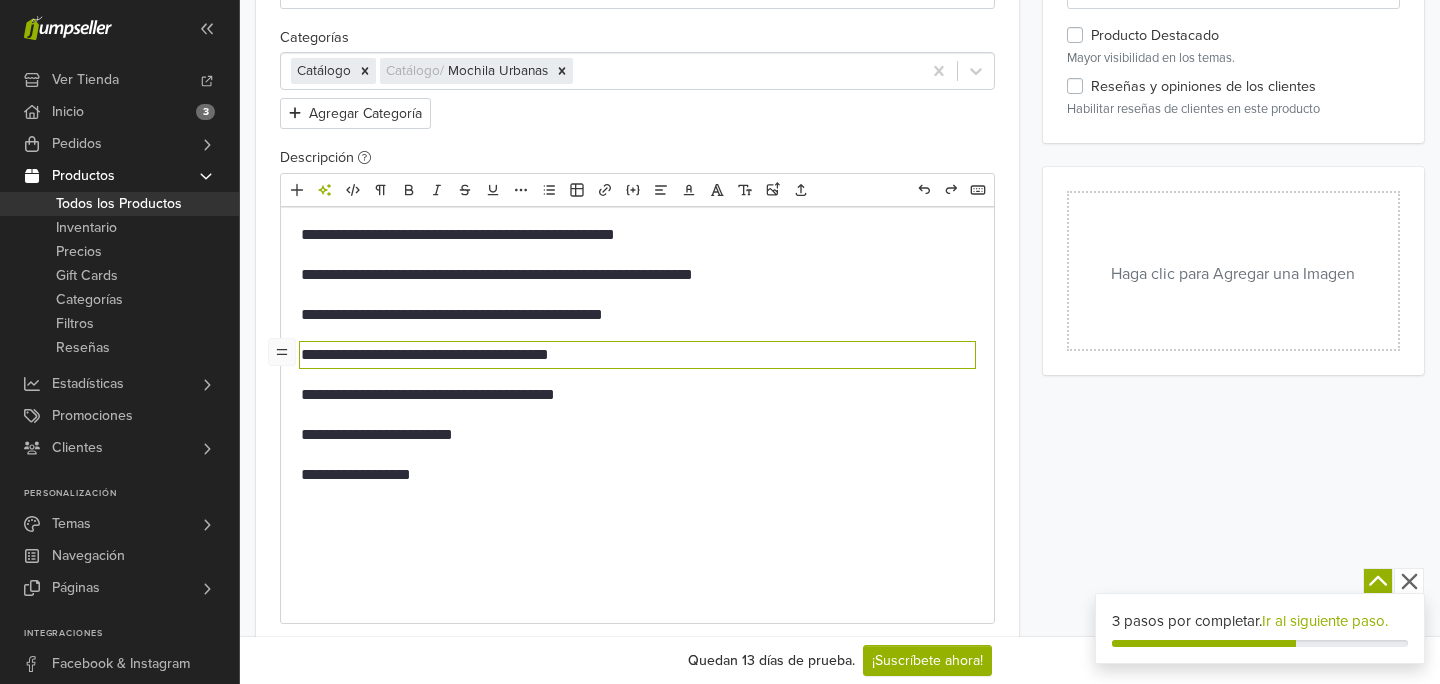 click on "Haga clic para Agregar una Imagen" at bounding box center (1233, 271) 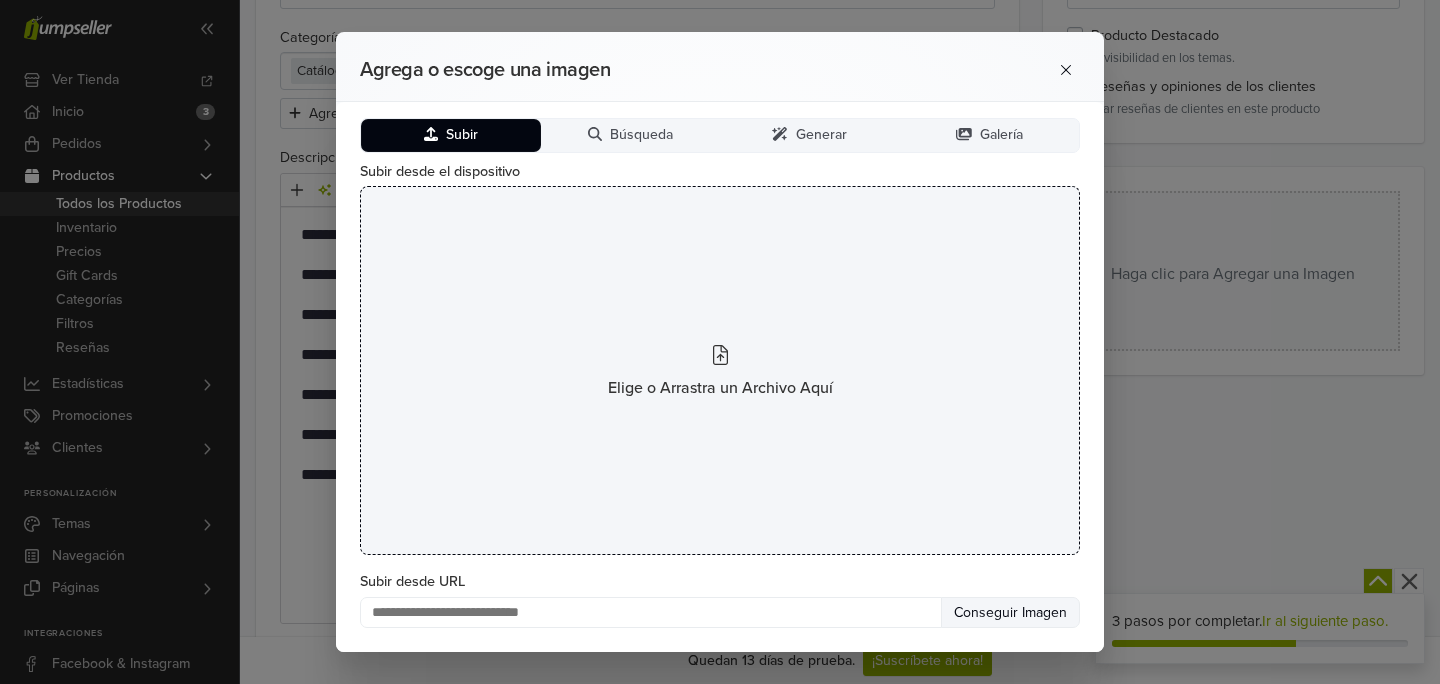 click 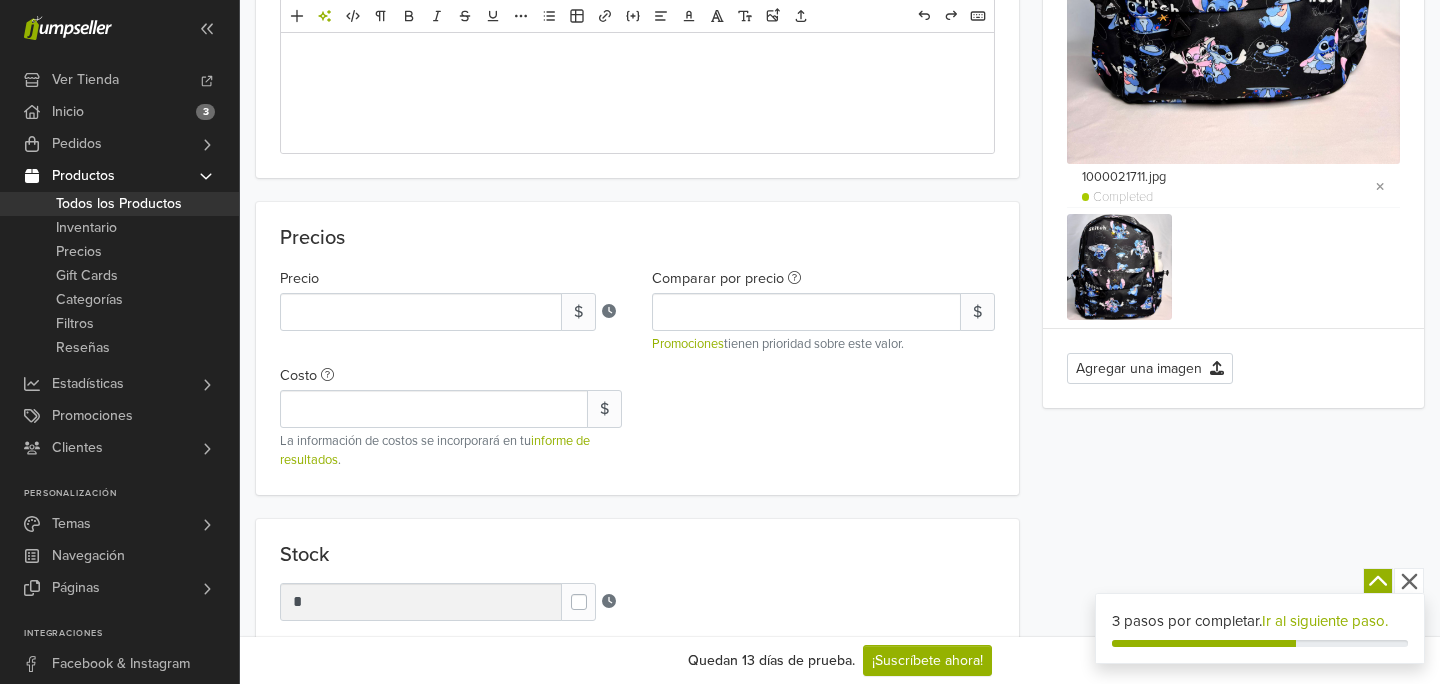 scroll, scrollTop: 679, scrollLeft: 0, axis: vertical 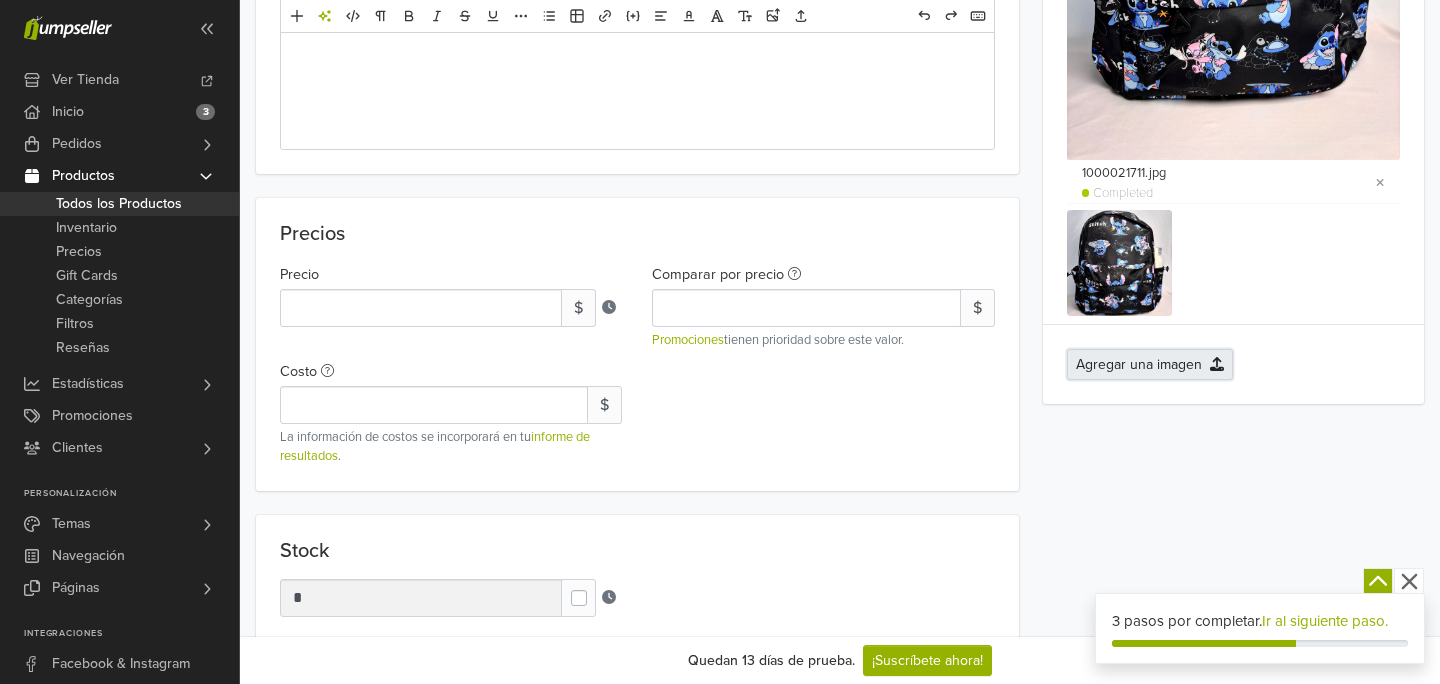 click on "Agregar una imagen" at bounding box center (1150, 364) 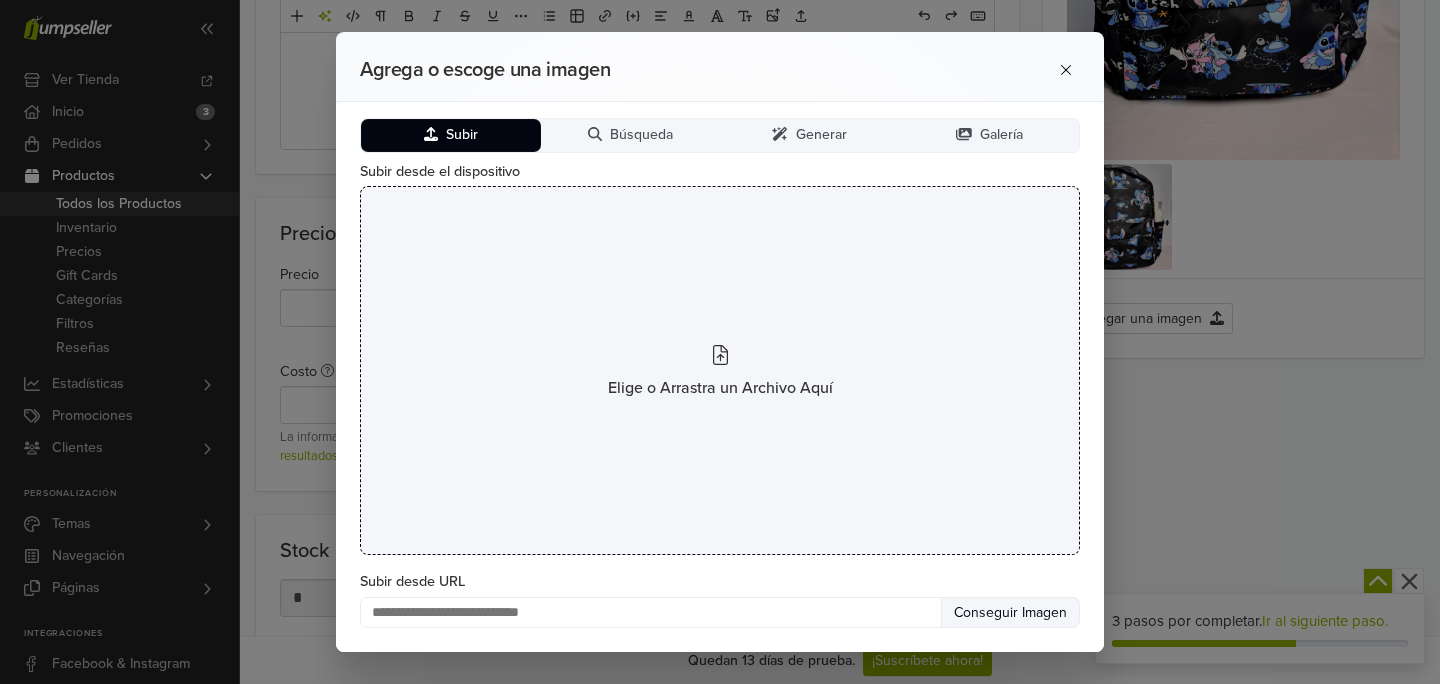click 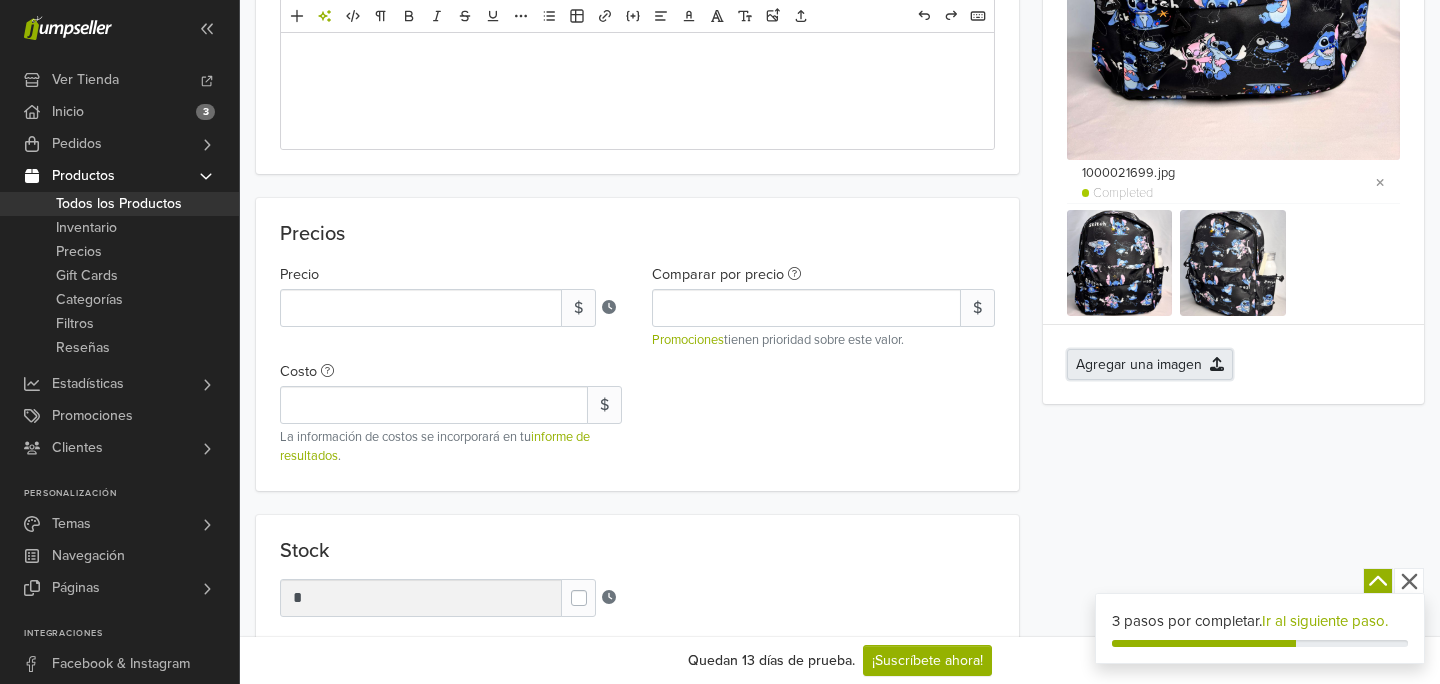 click 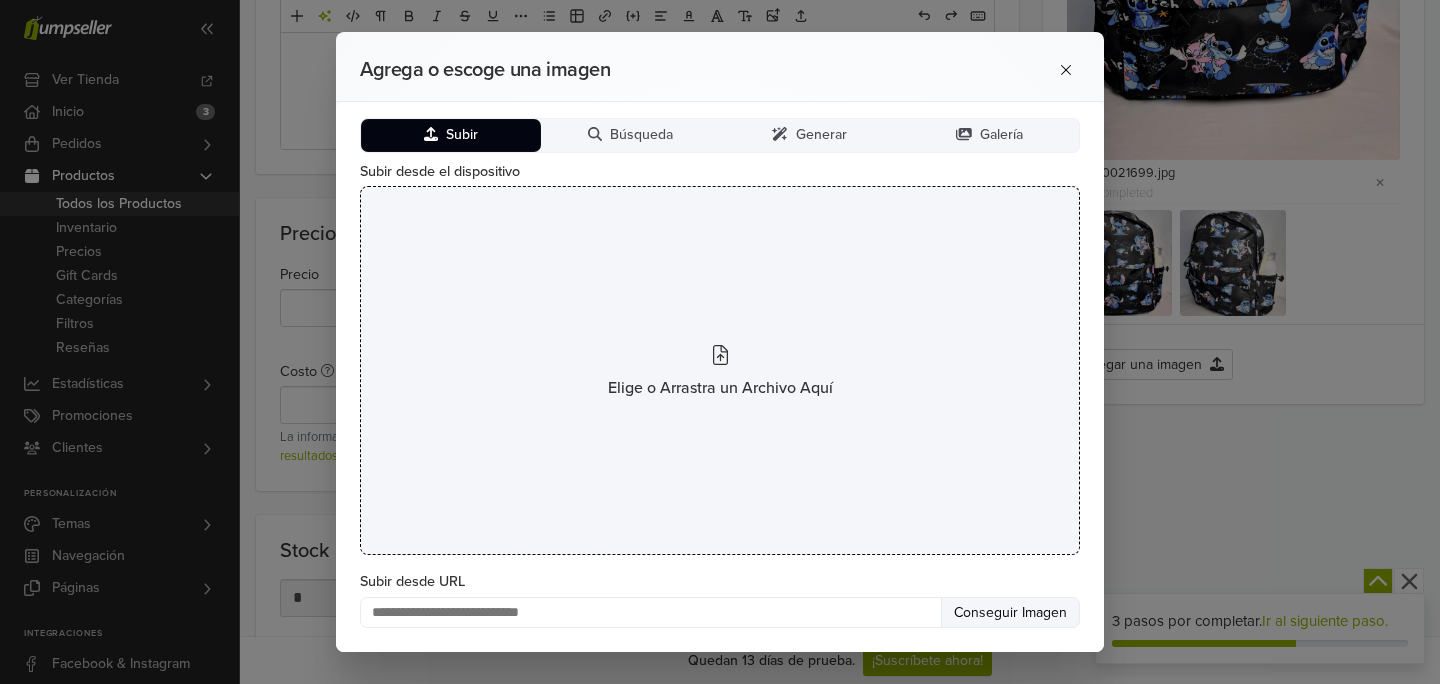 click 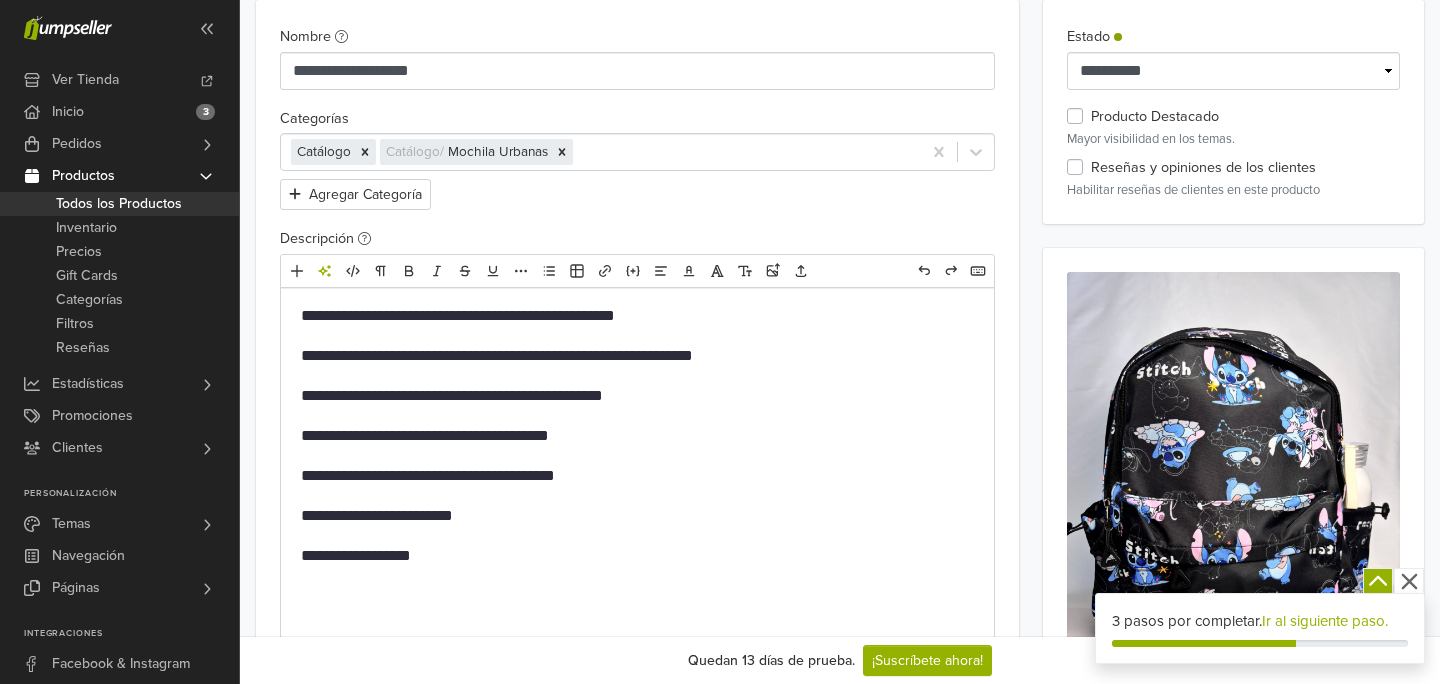scroll, scrollTop: 141, scrollLeft: 0, axis: vertical 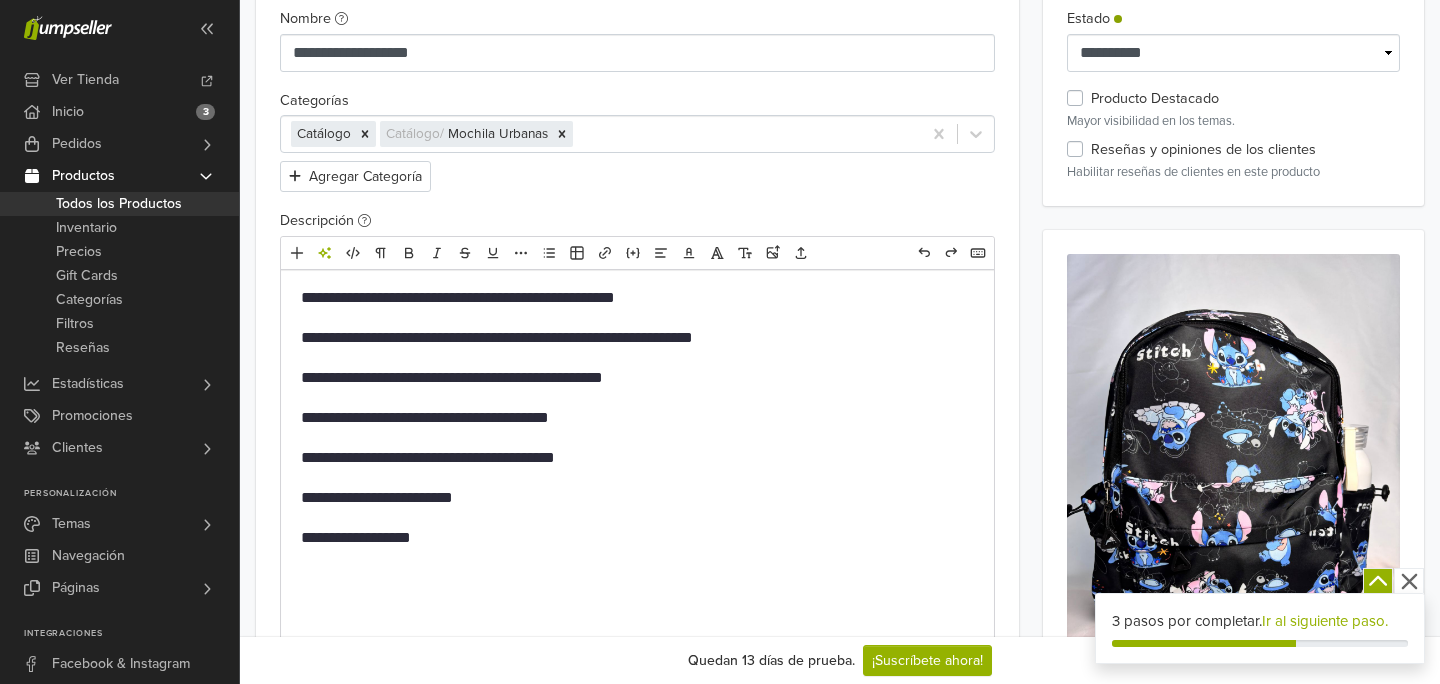 click on "**********" at bounding box center (637, 498) 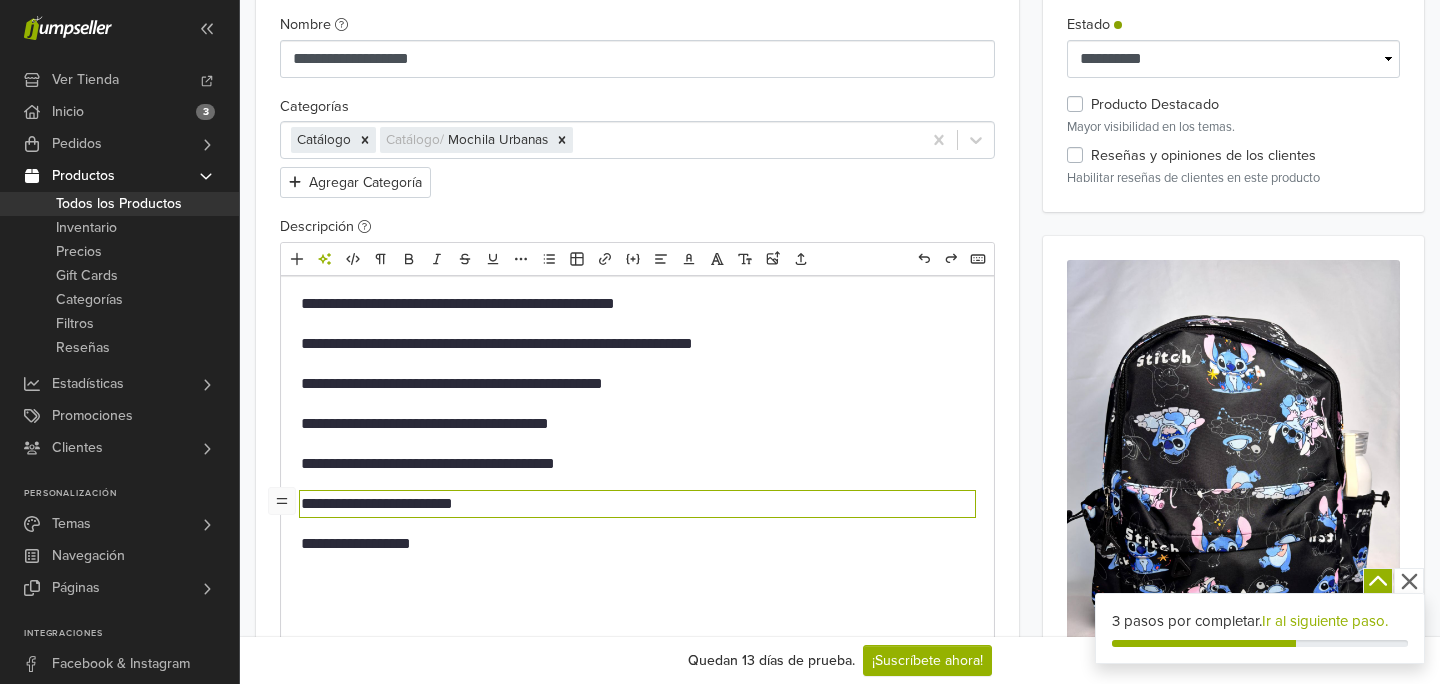 scroll, scrollTop: 147, scrollLeft: 0, axis: vertical 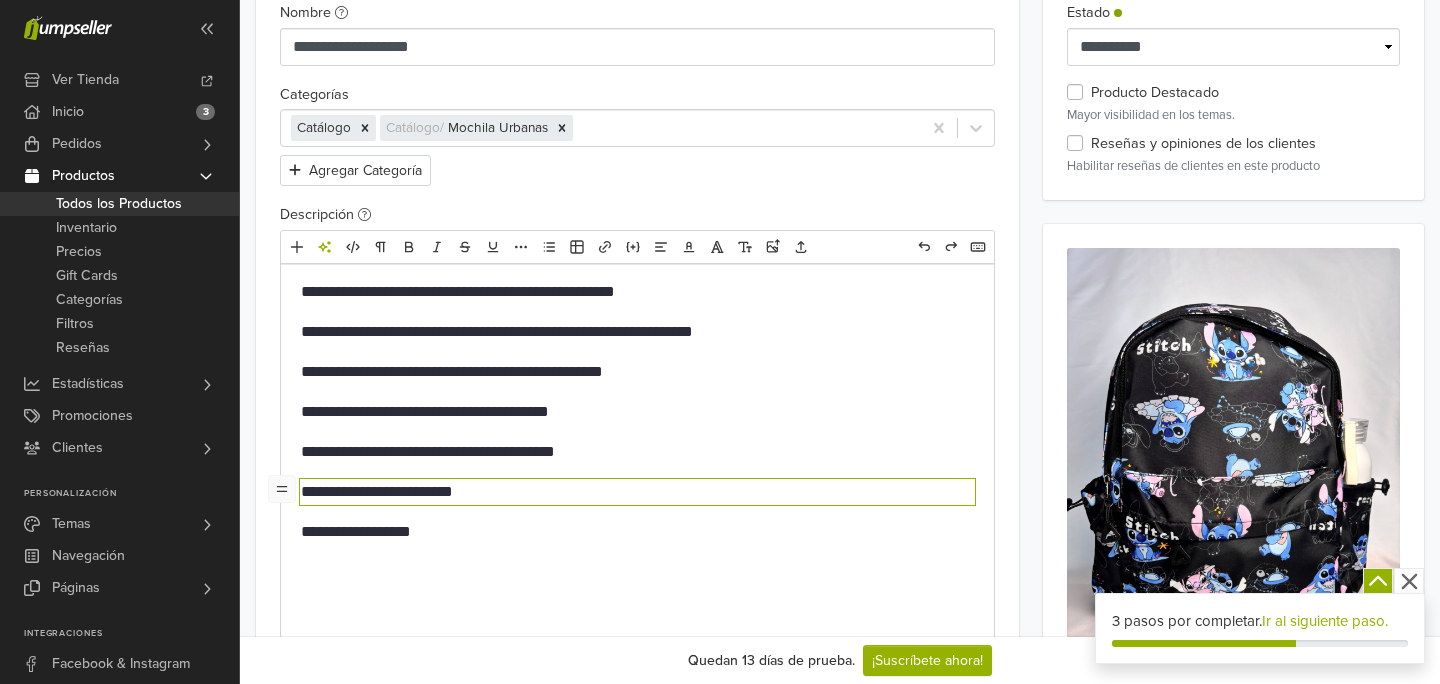 click on "**********" at bounding box center [637, 532] 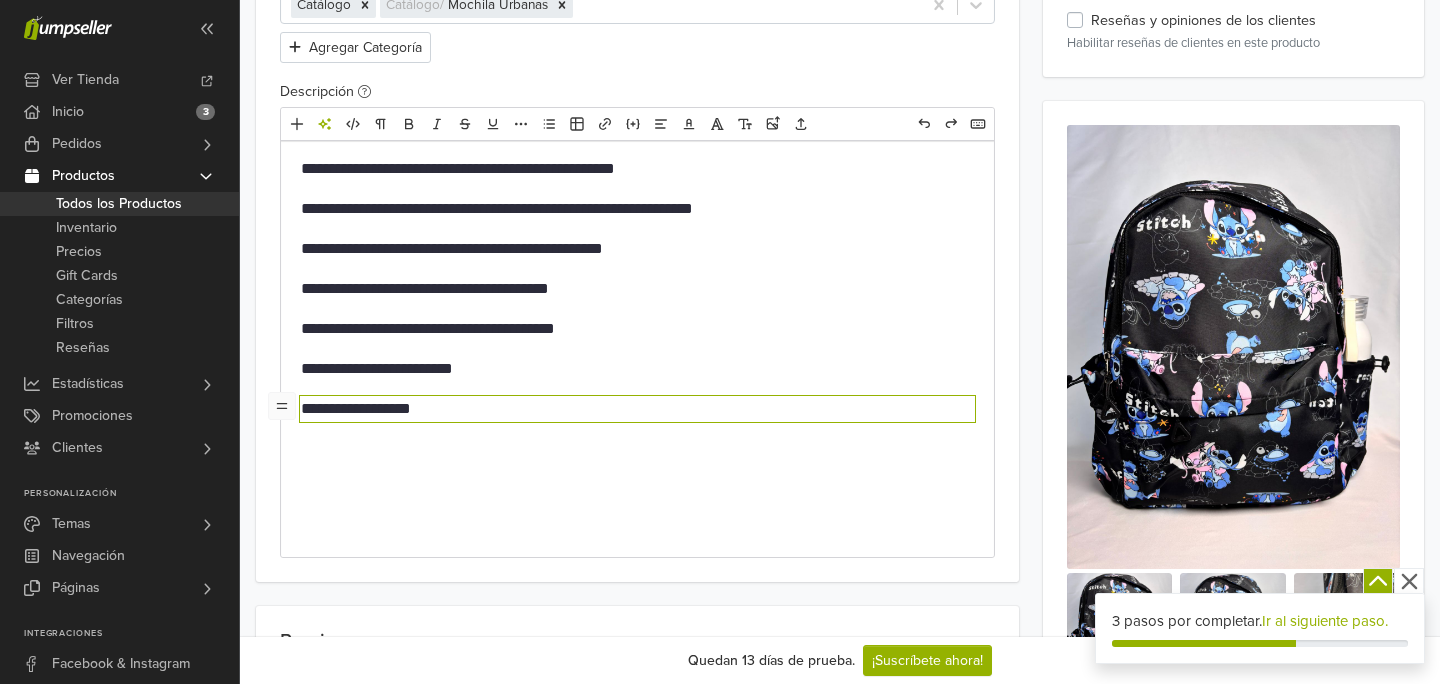 scroll, scrollTop: 265, scrollLeft: 0, axis: vertical 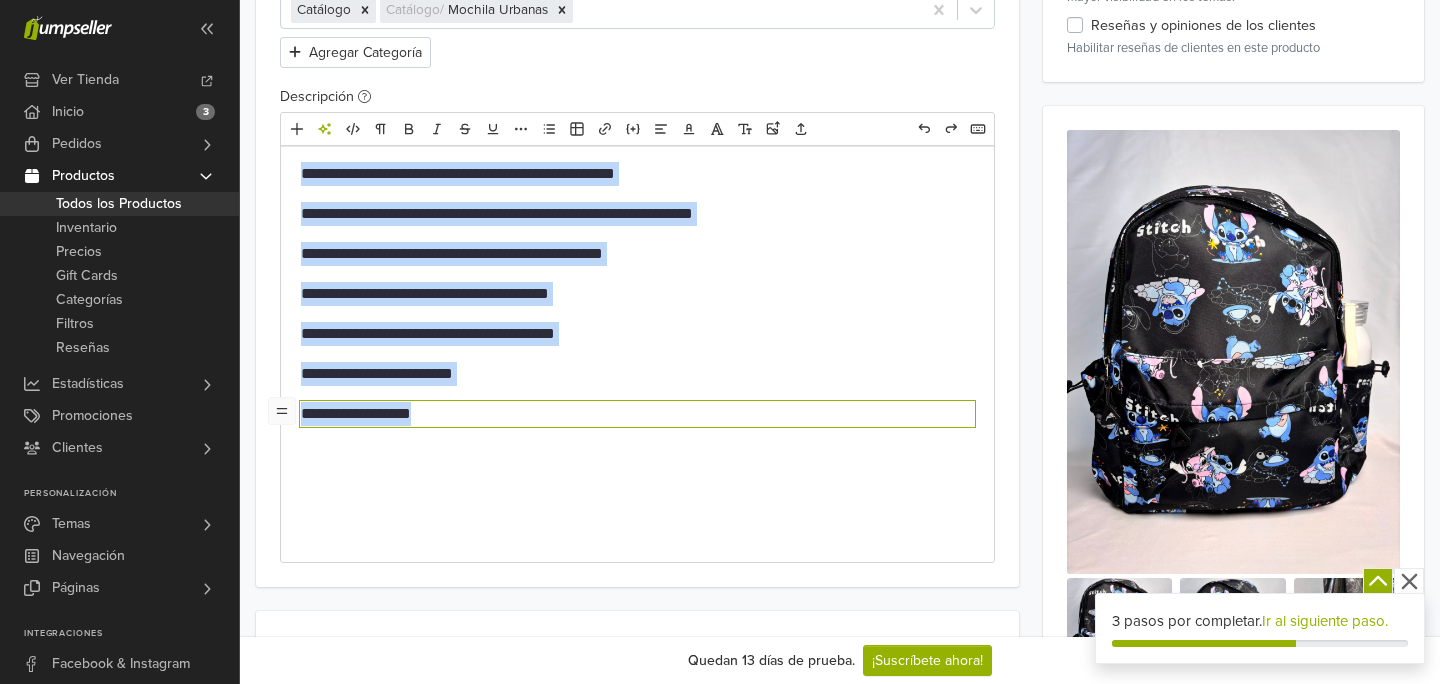 drag, startPoint x: 440, startPoint y: 421, endPoint x: 300, endPoint y: 174, distance: 283.91724 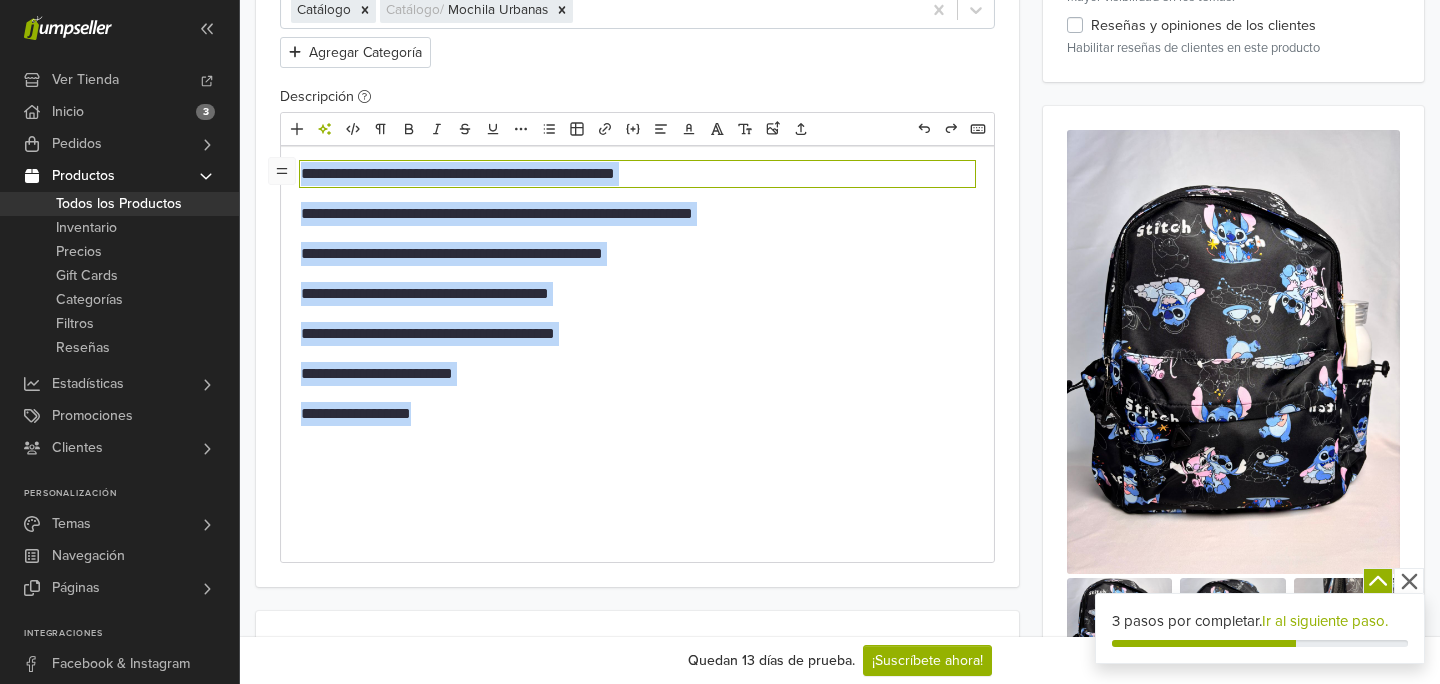 drag, startPoint x: 304, startPoint y: 173, endPoint x: 440, endPoint y: 424, distance: 285.4768 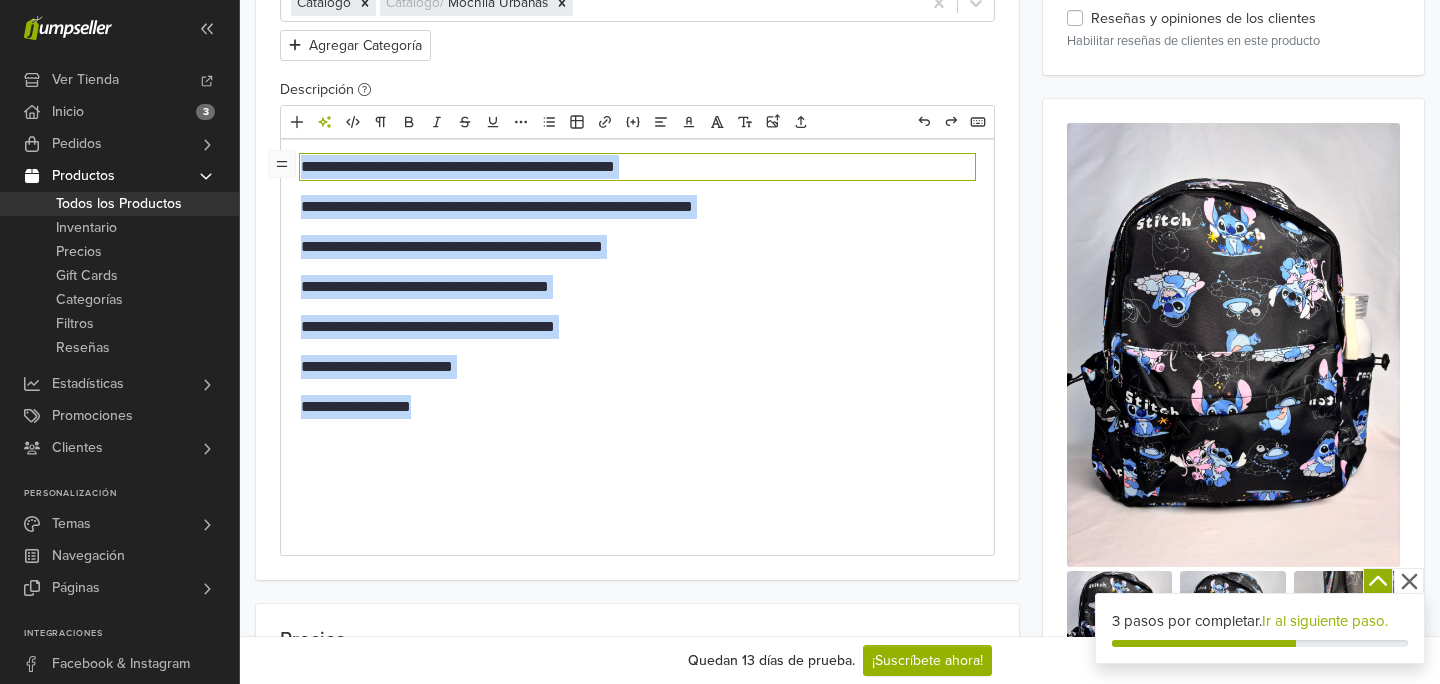 scroll, scrollTop: 0, scrollLeft: 0, axis: both 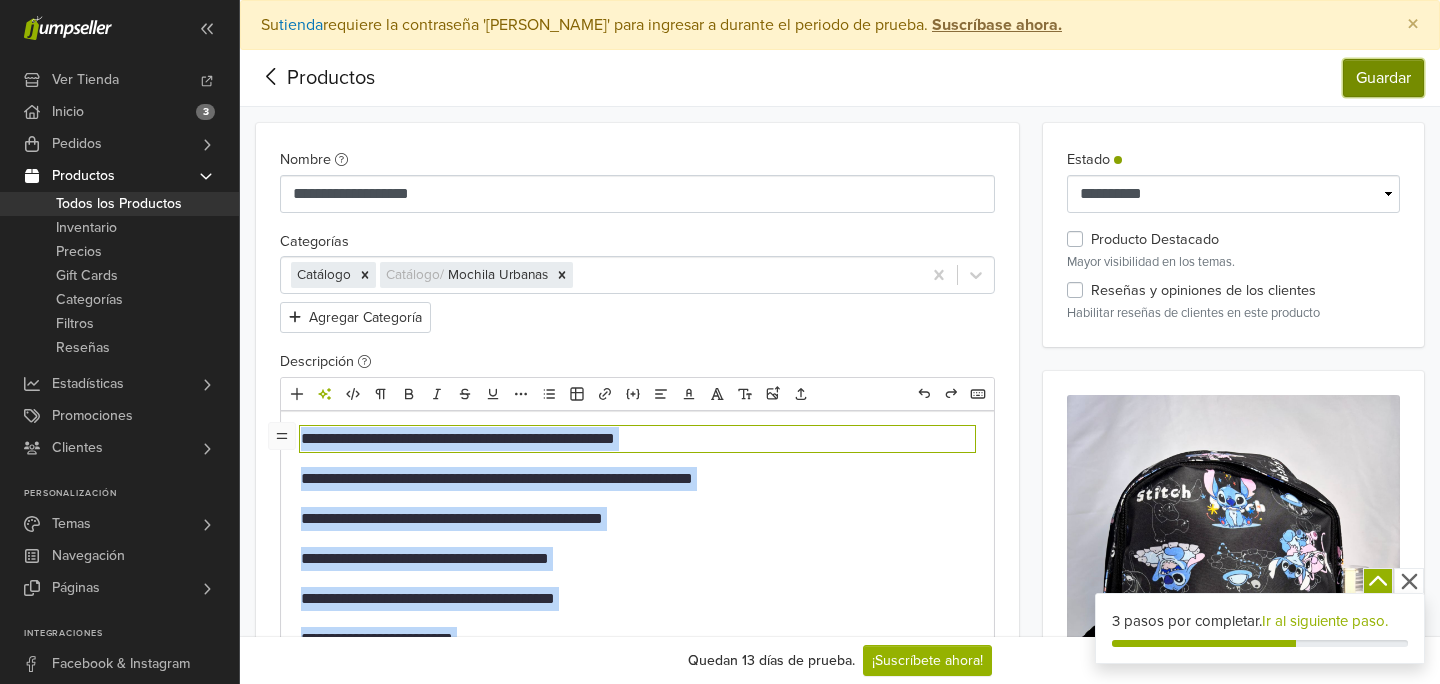 click on "Guardar" at bounding box center [1383, 78] 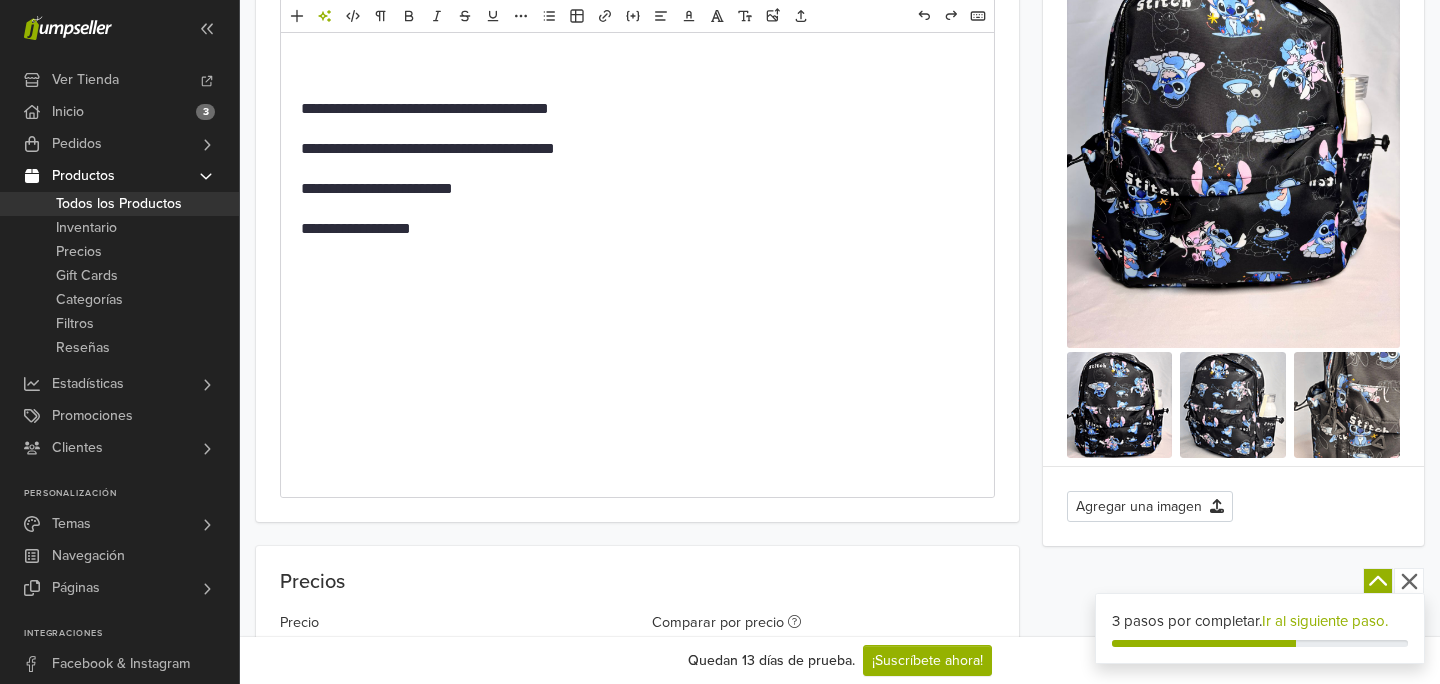 scroll, scrollTop: 530, scrollLeft: 0, axis: vertical 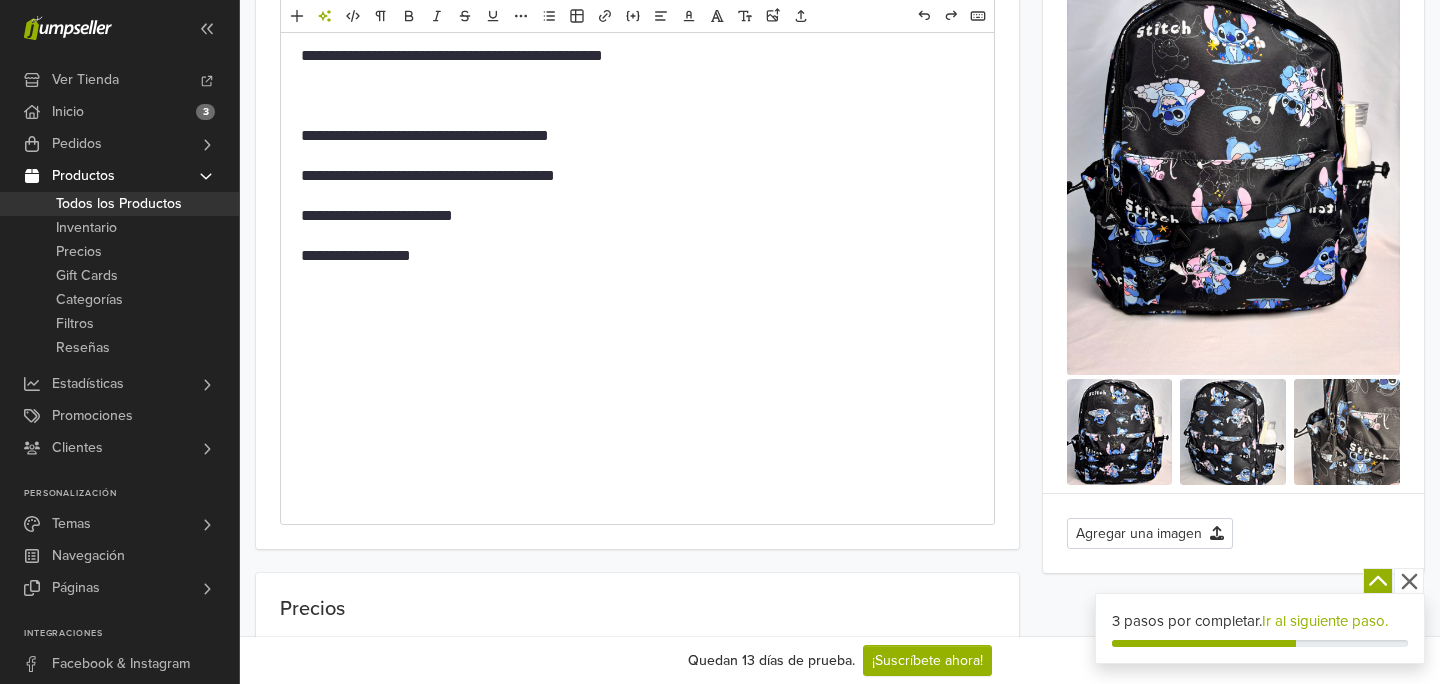 click on "Productos" at bounding box center (83, 176) 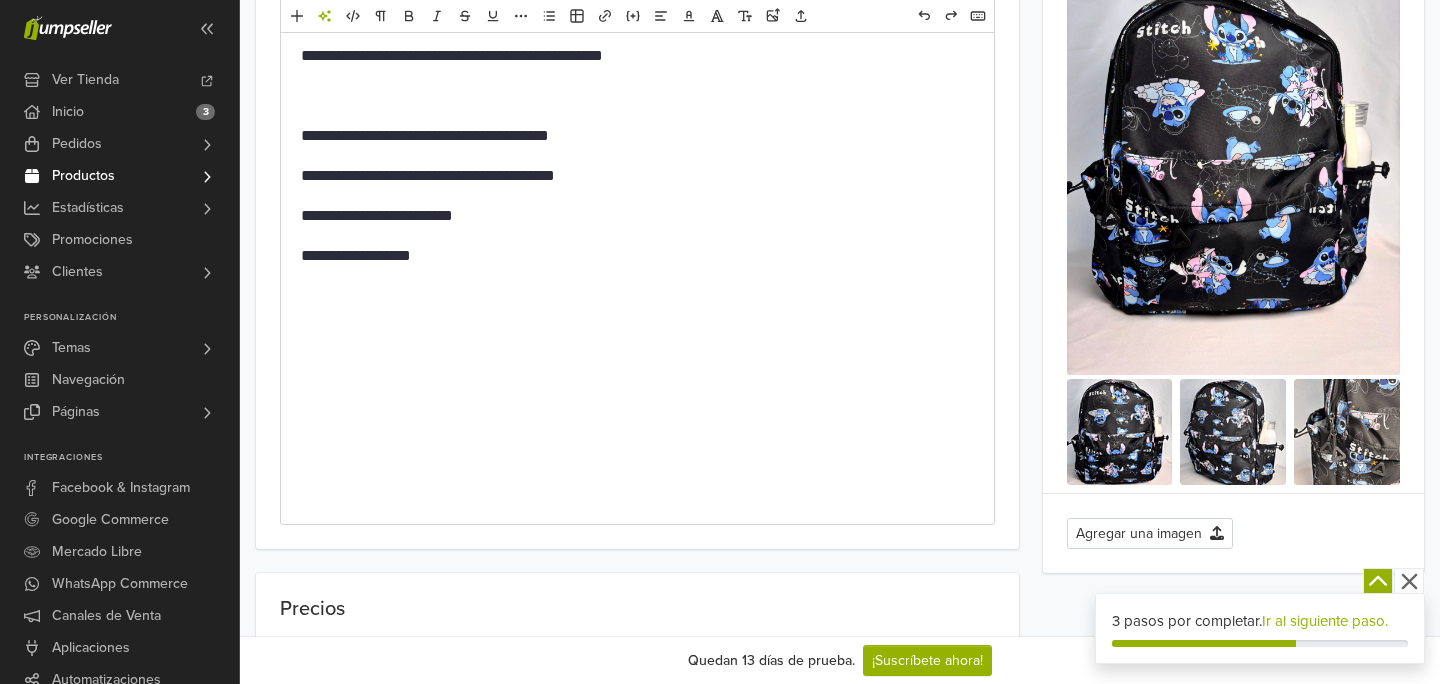 click on "Productos" at bounding box center [83, 176] 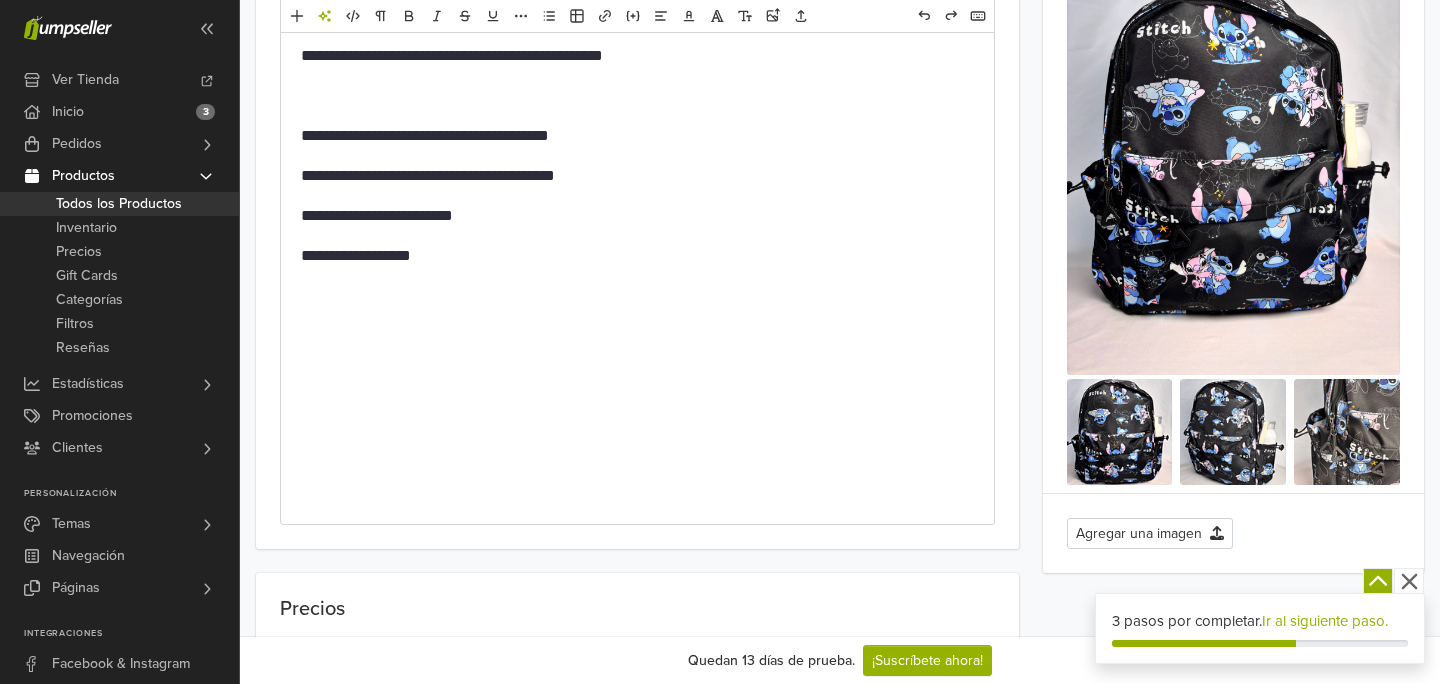 click on "Todos los Productos" at bounding box center [119, 204] 